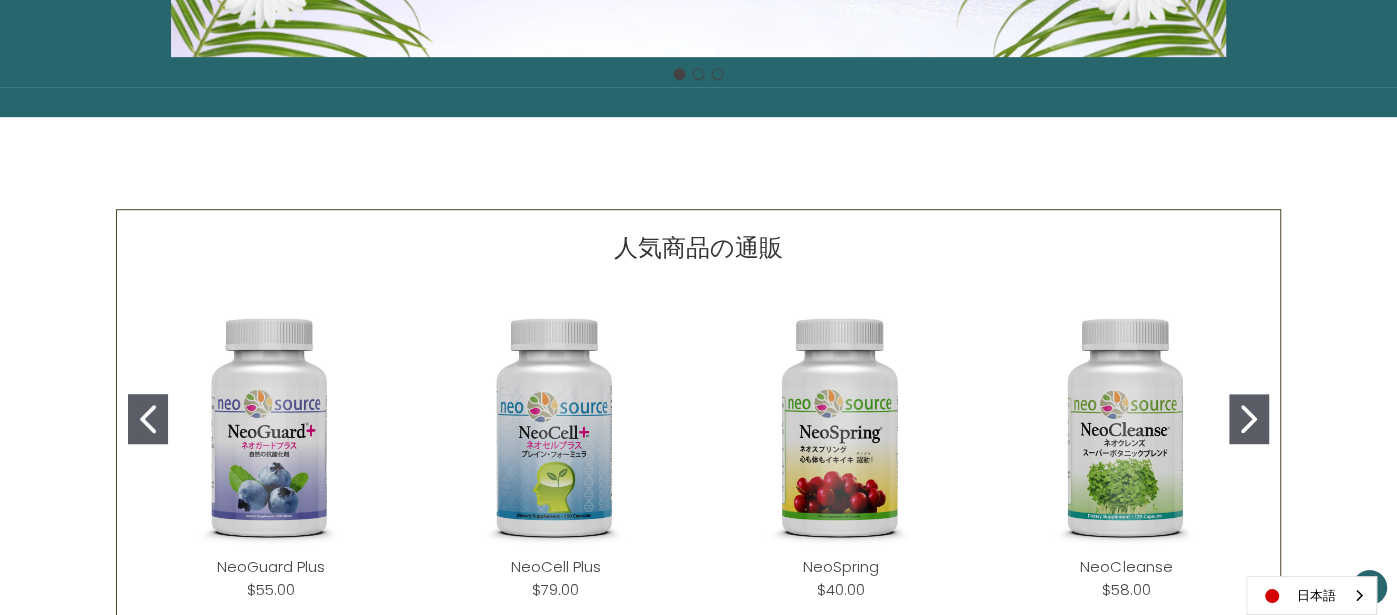 scroll, scrollTop: 674, scrollLeft: 0, axis: vertical 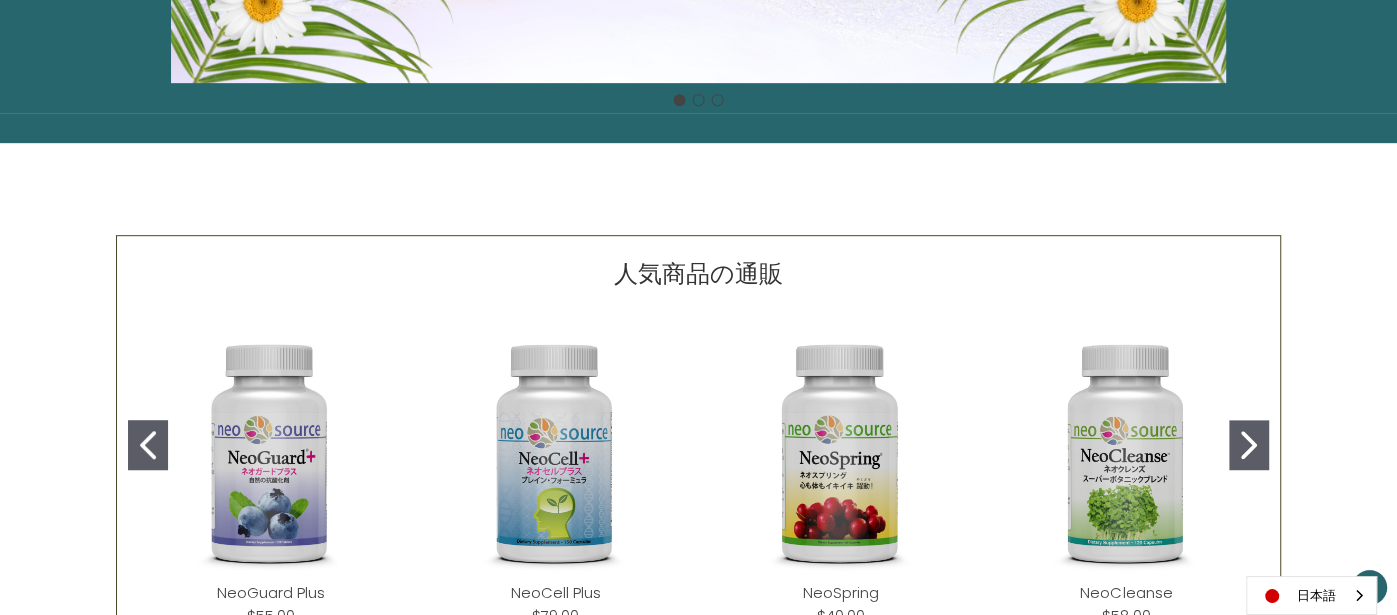 click 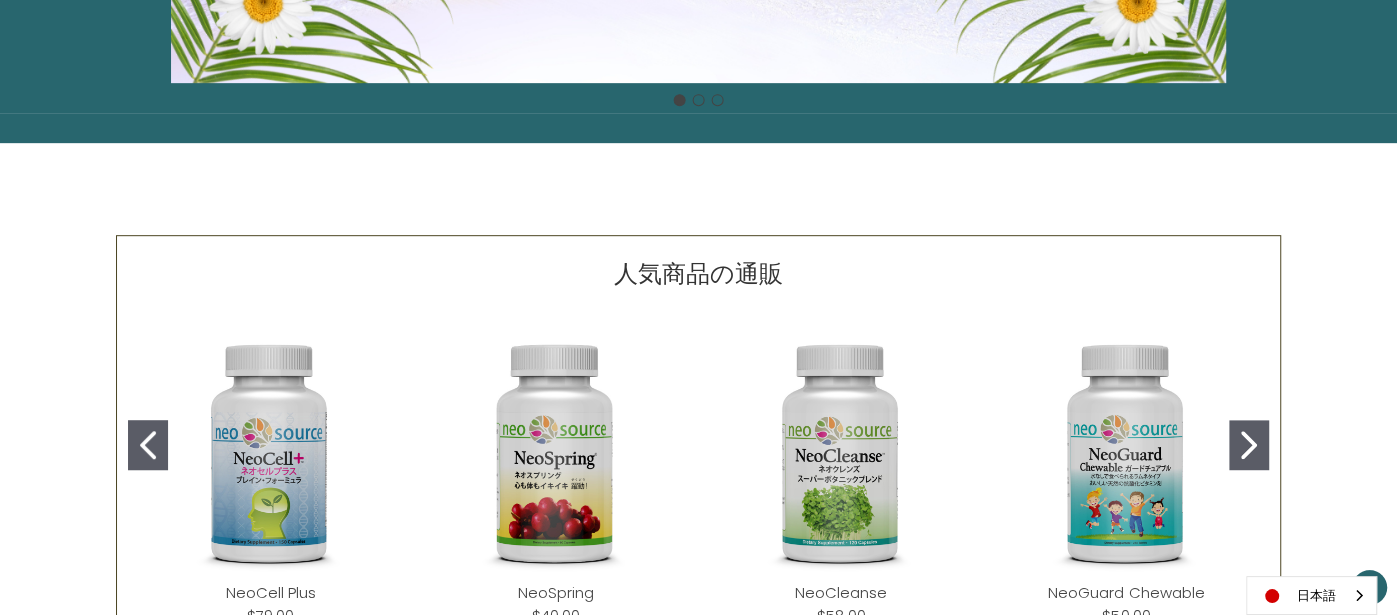 click 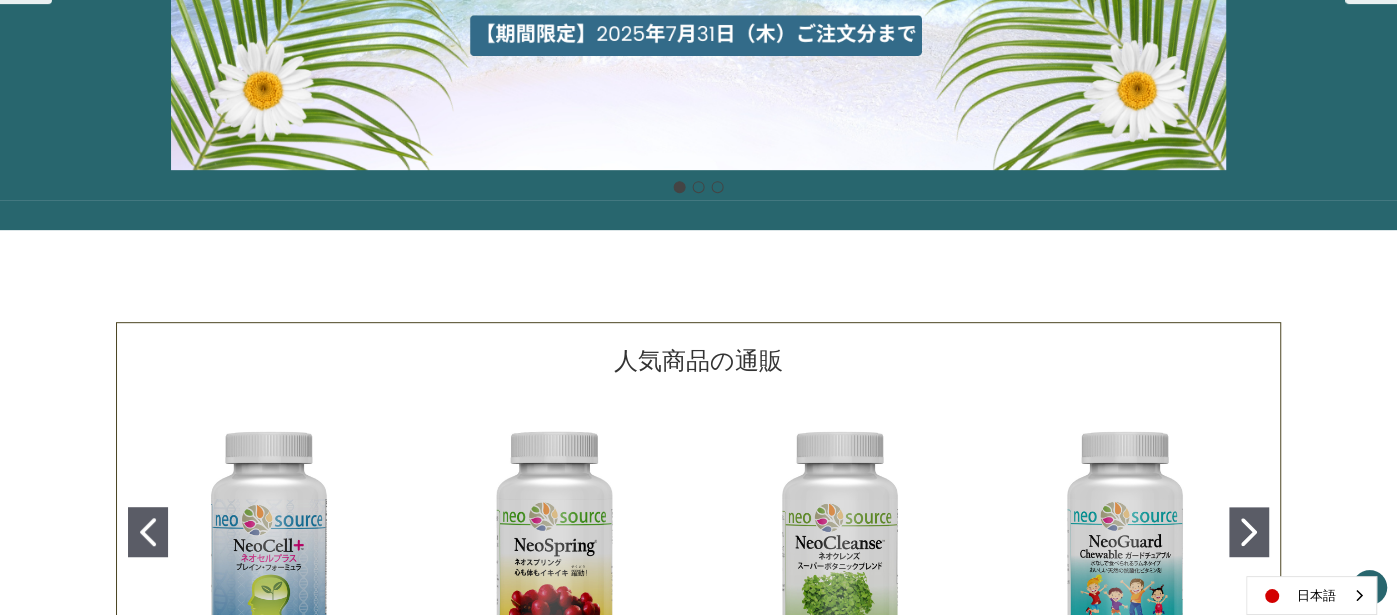 scroll, scrollTop: 320, scrollLeft: 0, axis: vertical 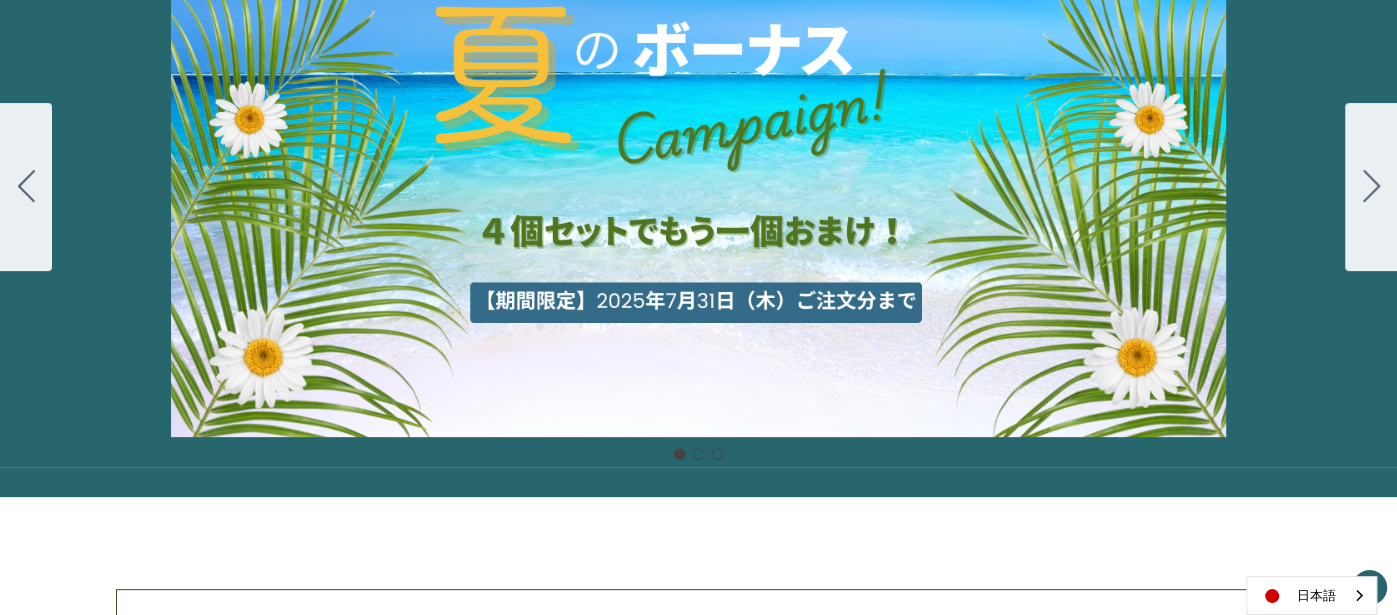 click on "細胞プロテクトセット
通常188ドル
セール価格160ドル
$28 OFF
2025年4月1日～4月30日
12月１日〜23日
販売中" at bounding box center (698, 187) 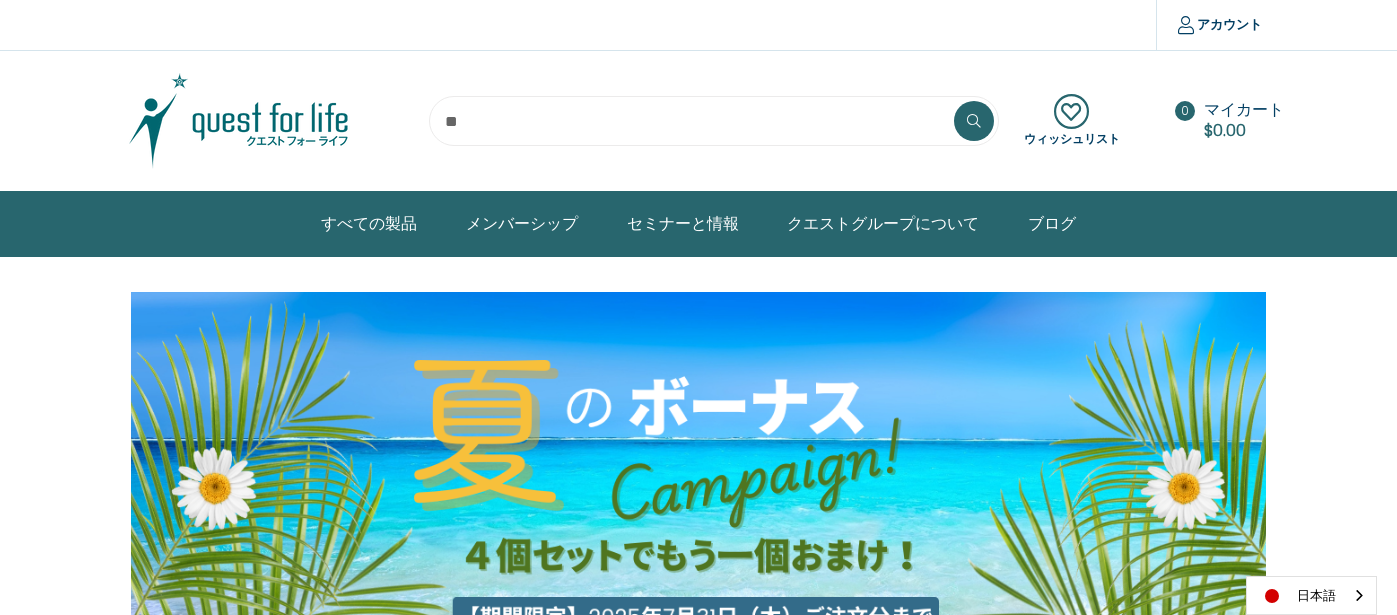 scroll, scrollTop: 0, scrollLeft: 0, axis: both 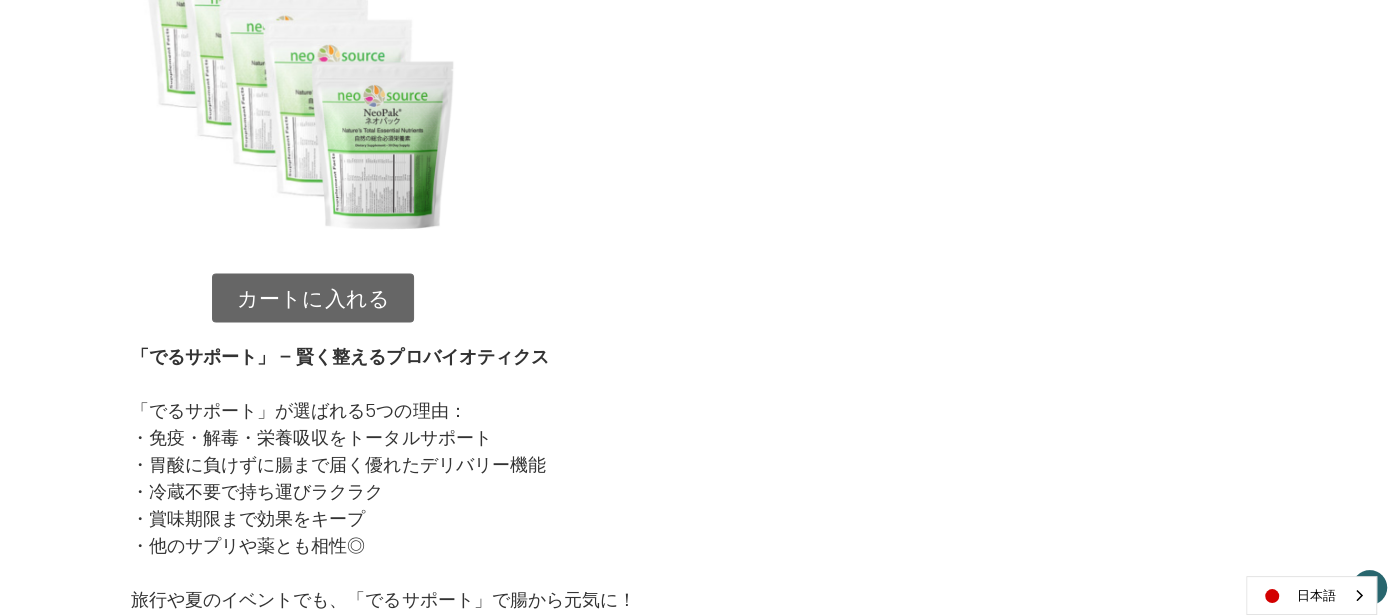 click on "カートに入れる" at bounding box center (313, 298) 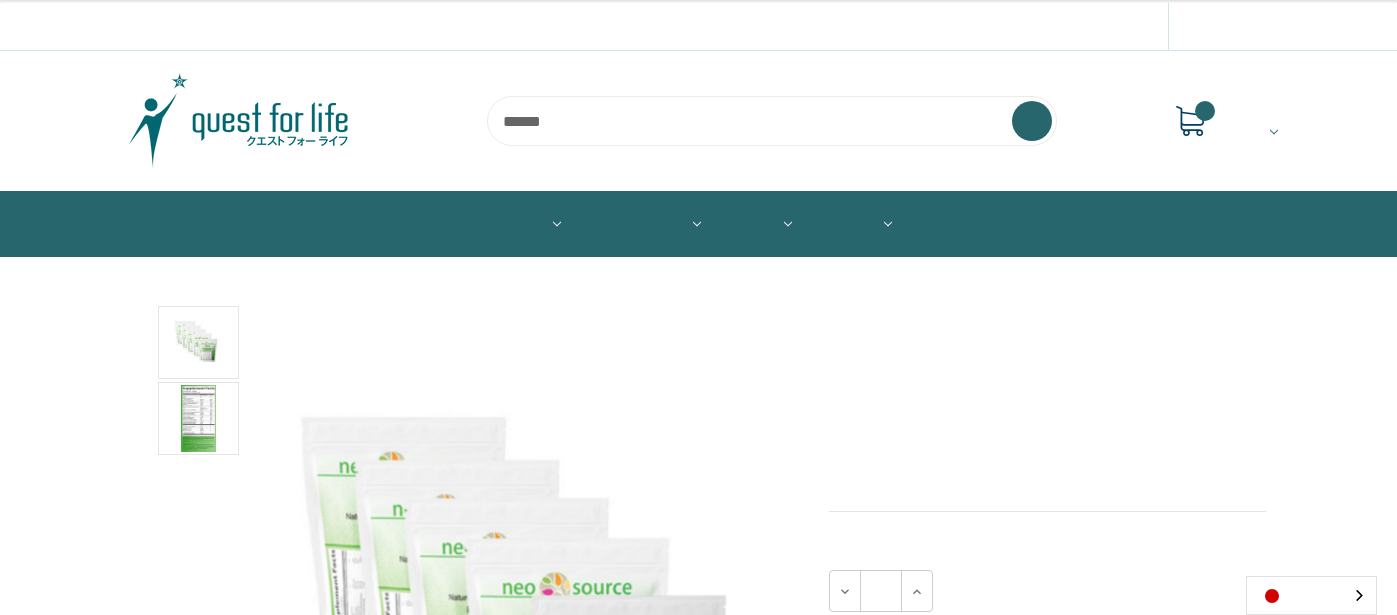 scroll, scrollTop: 0, scrollLeft: 0, axis: both 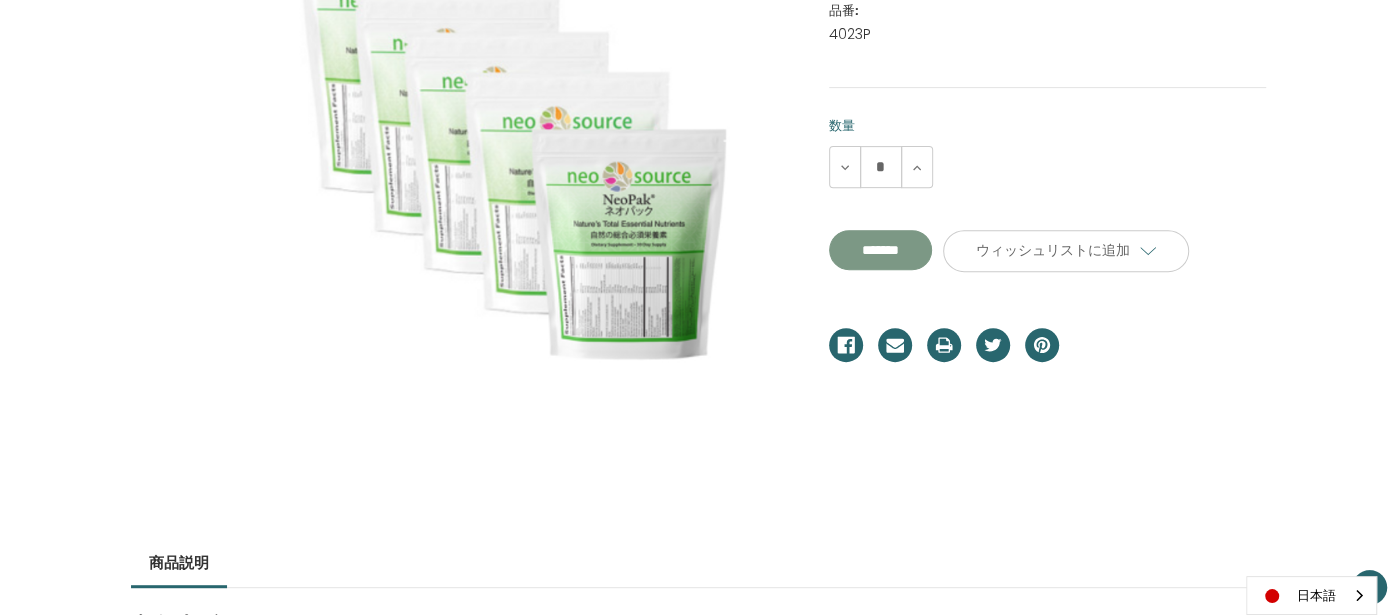 click on "**********" at bounding box center (880, 250) 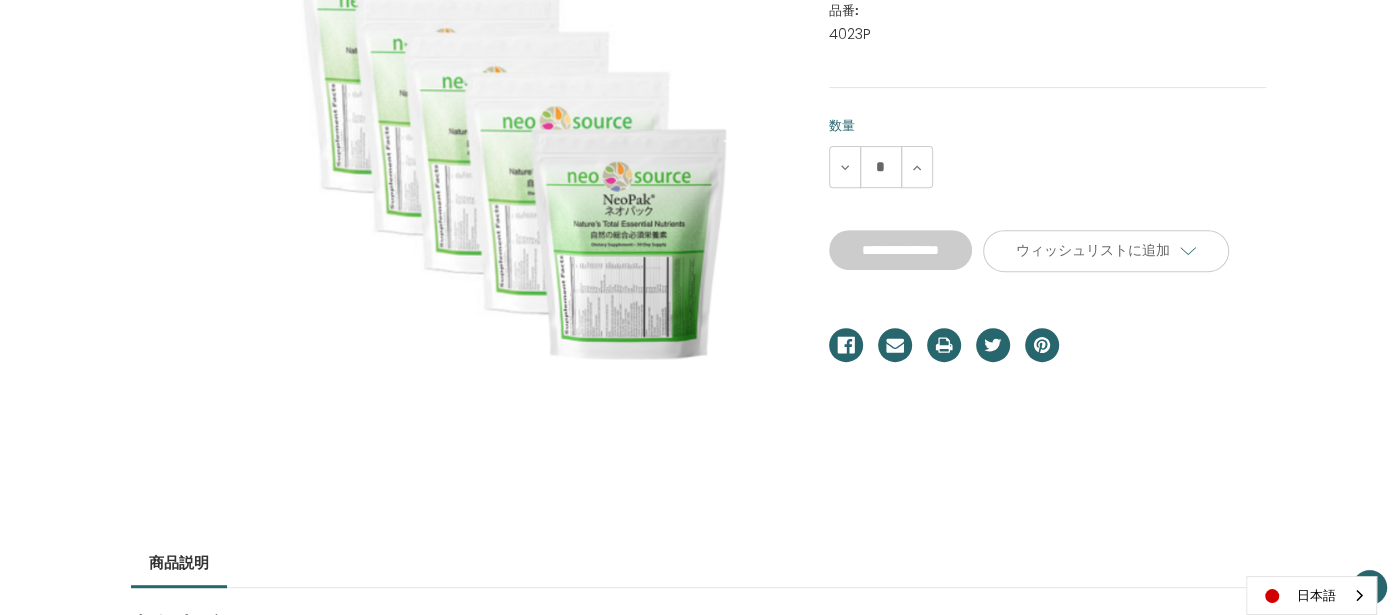 type on "*******" 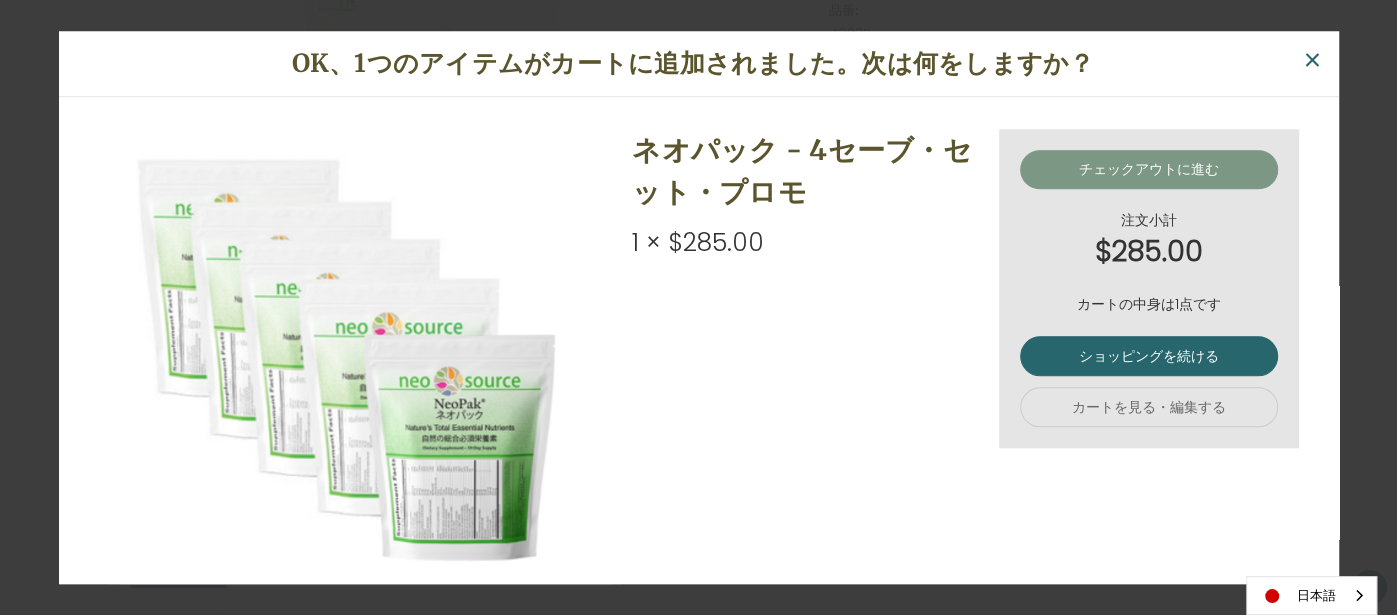 click on "チェックアウトに進む" at bounding box center (1149, 170) 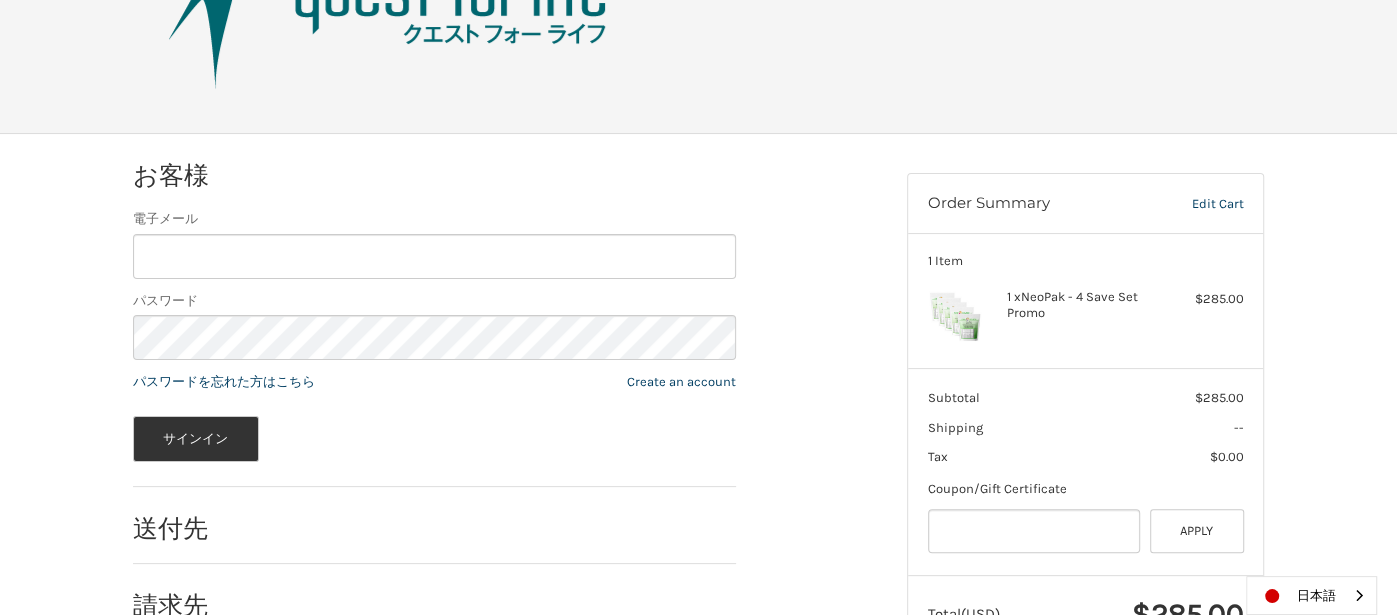 scroll, scrollTop: 155, scrollLeft: 0, axis: vertical 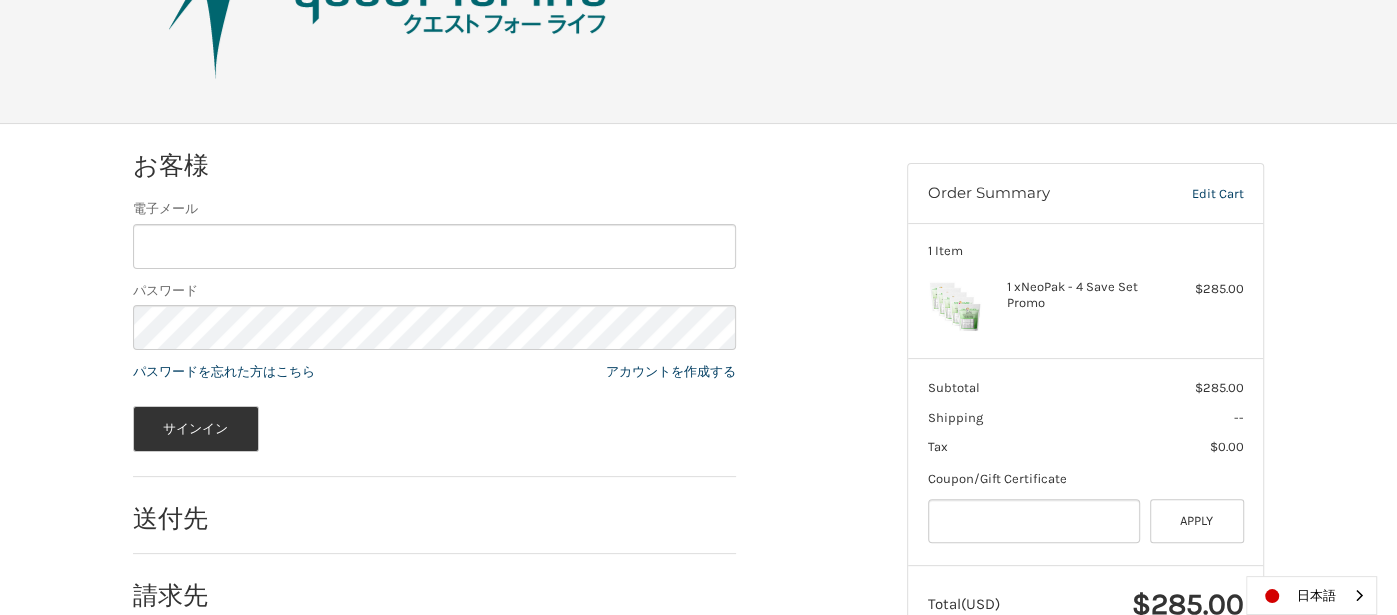 click on "電子メール" at bounding box center [434, 246] 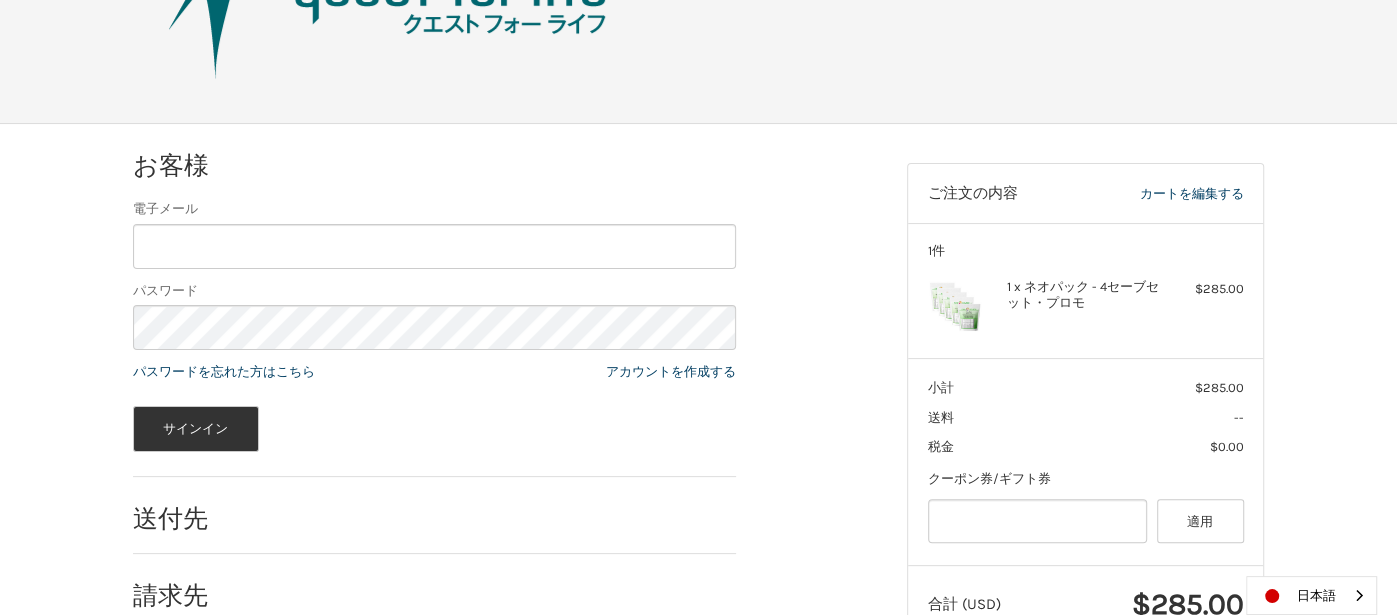 type on "**********" 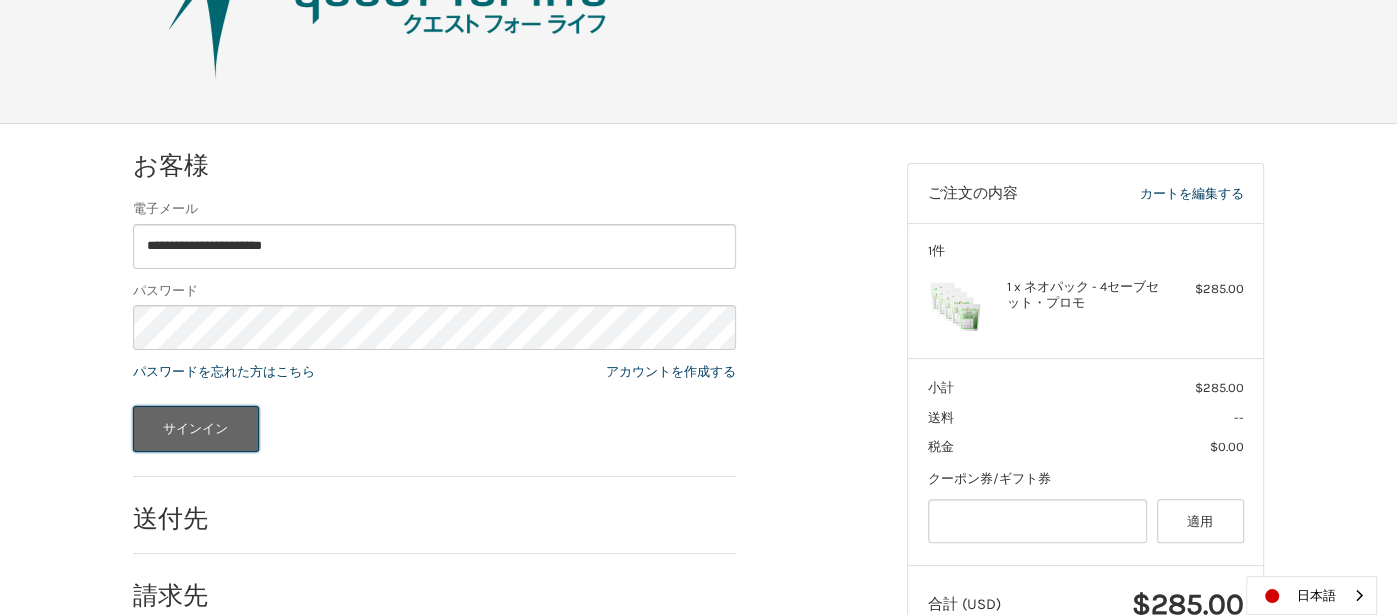 click on "サインイン" at bounding box center (196, 429) 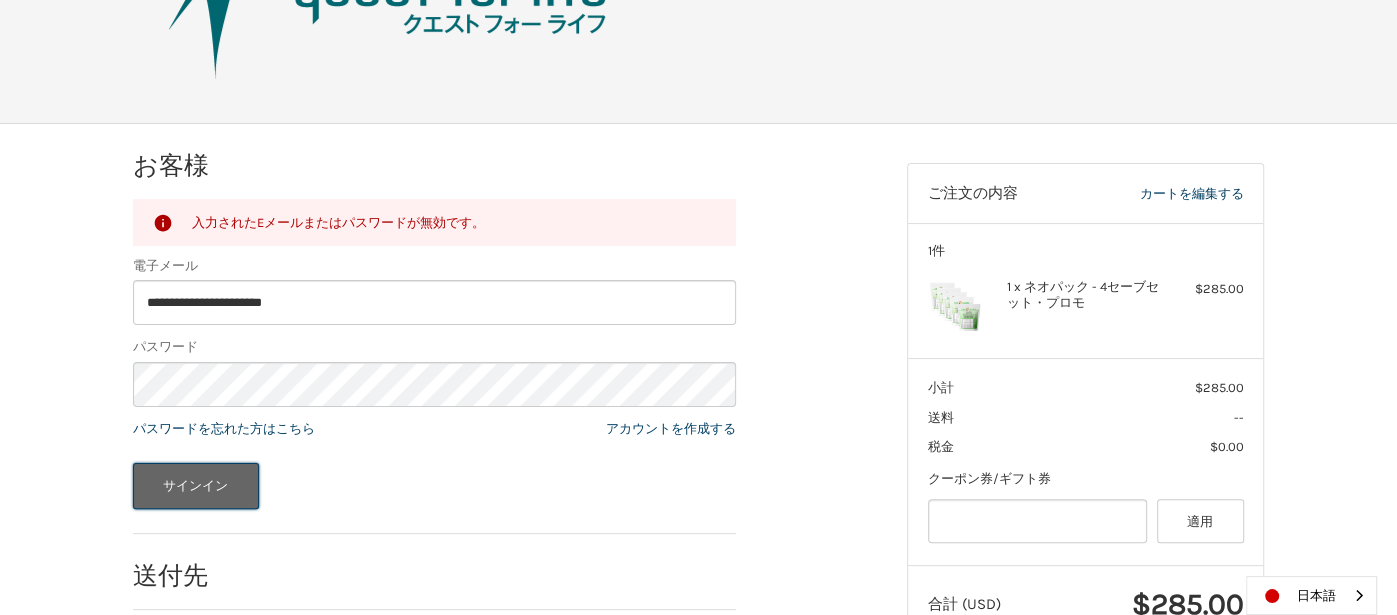 click on "サインイン" at bounding box center (196, 486) 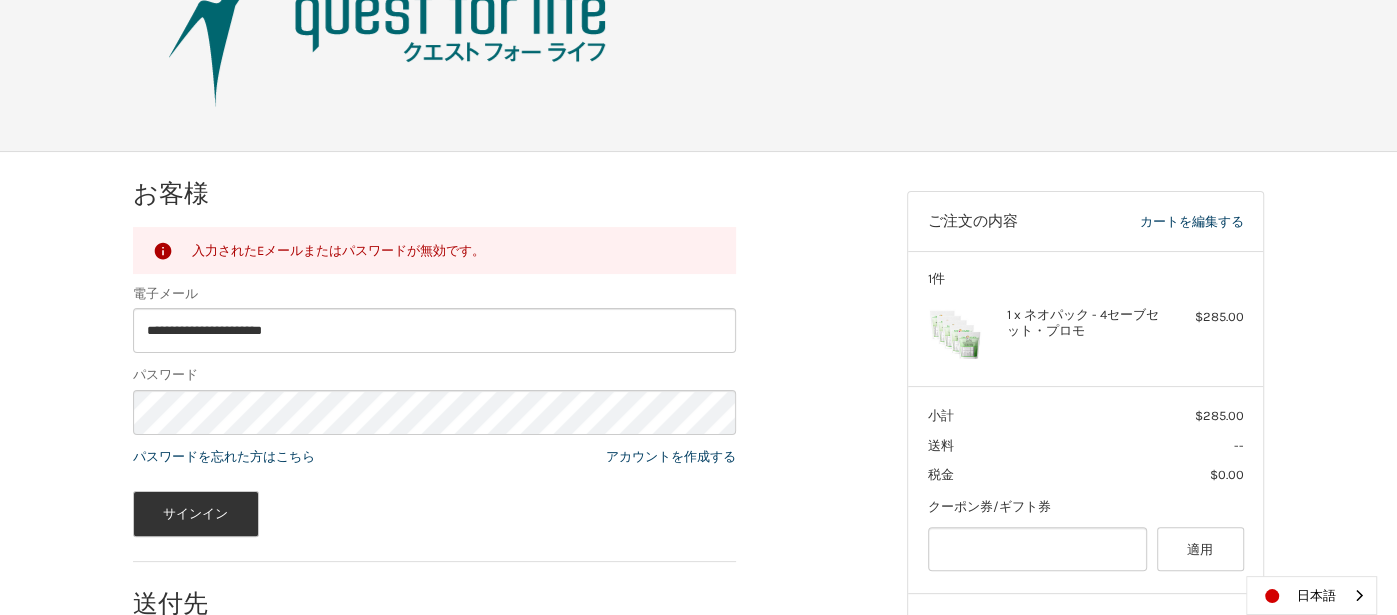scroll, scrollTop: 0, scrollLeft: 0, axis: both 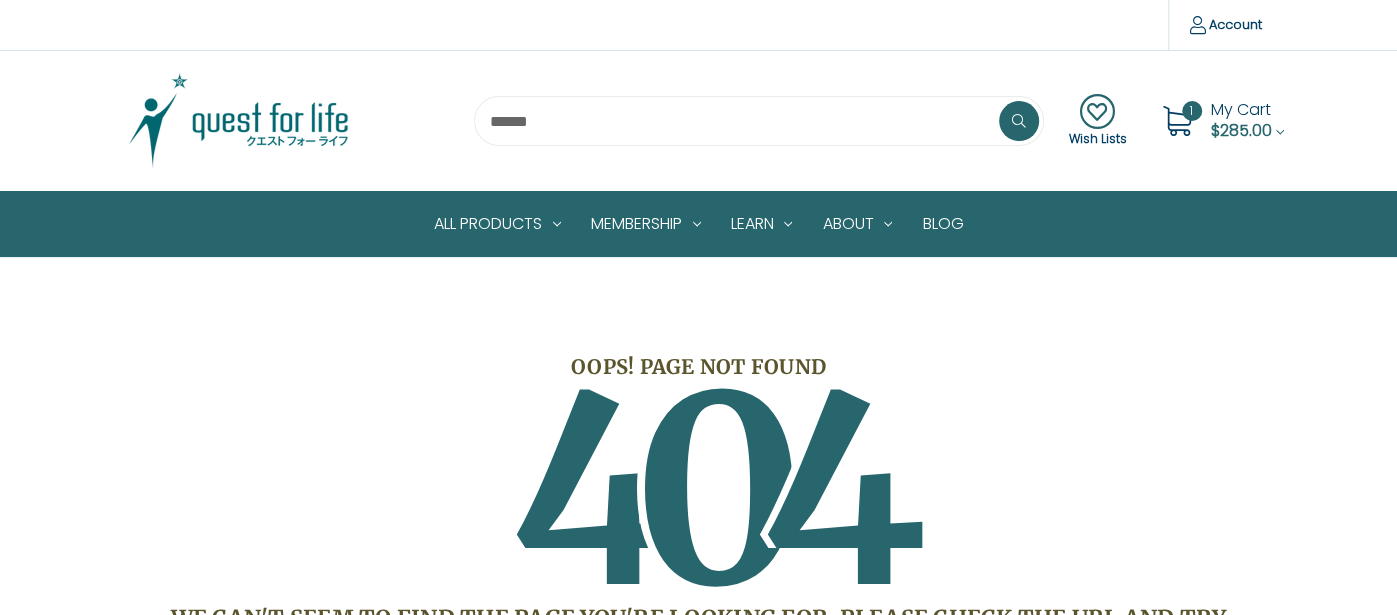 click on "$285.00" at bounding box center [1241, 130] 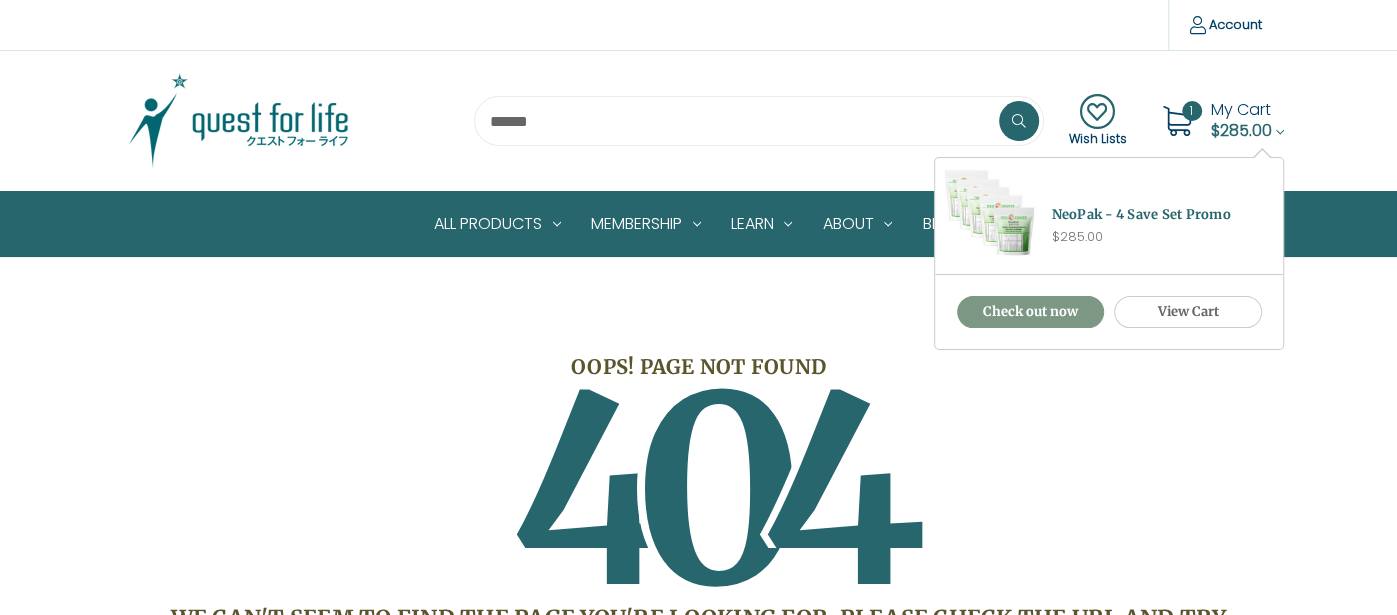 click on "Check out now" at bounding box center [1031, 312] 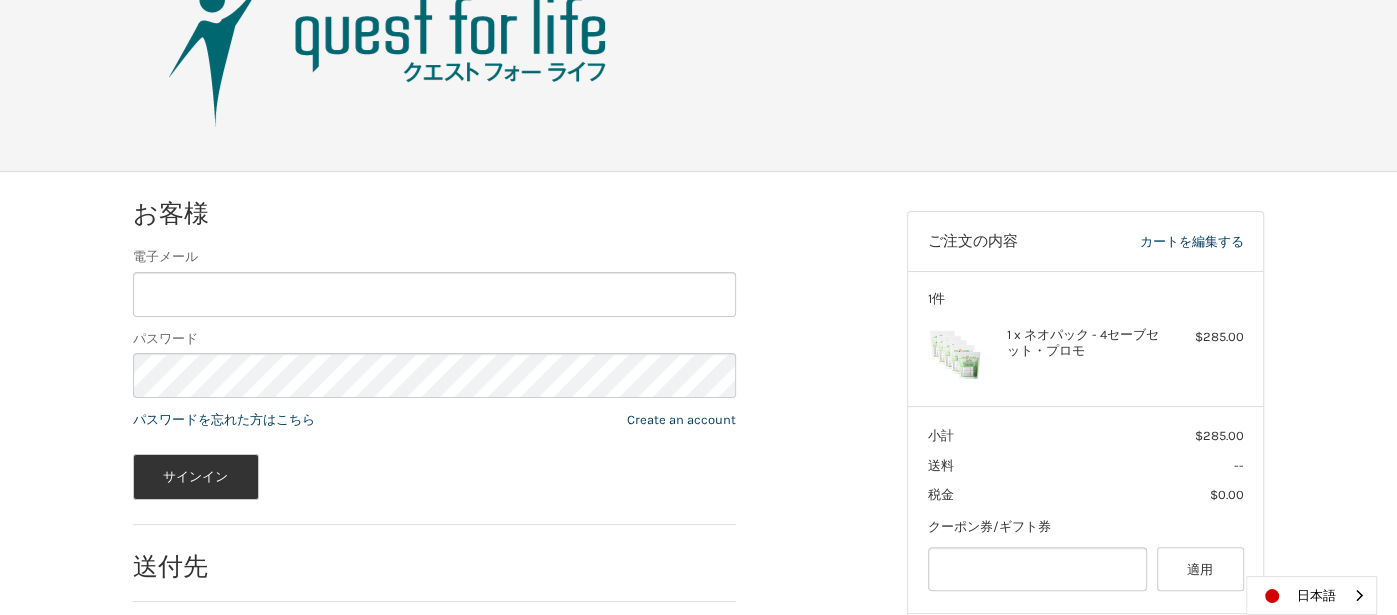scroll, scrollTop: 155, scrollLeft: 0, axis: vertical 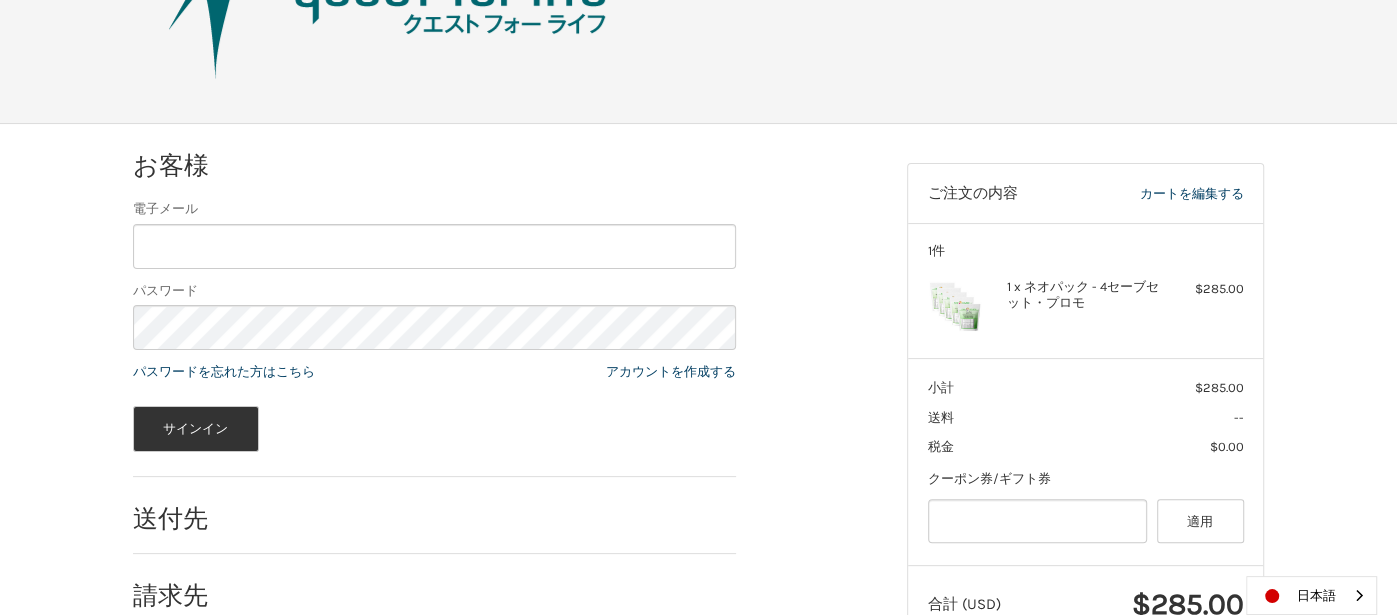 click on "電子メール" at bounding box center (434, 246) 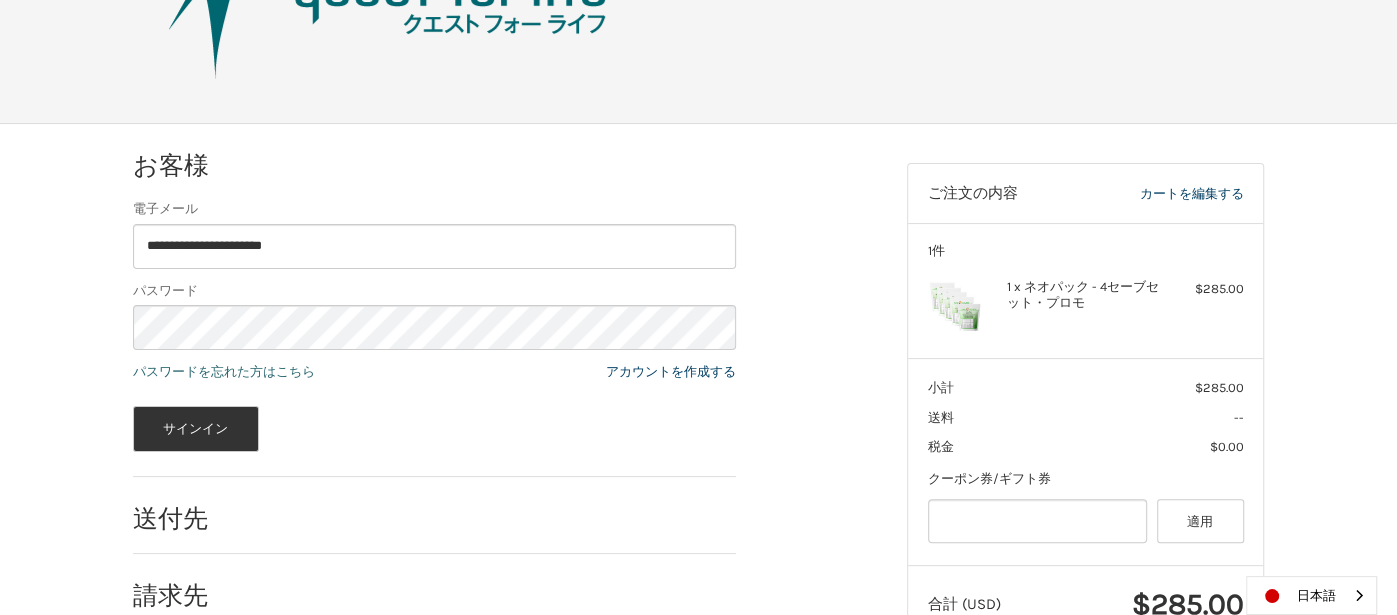 click on "パスワードを忘れた方はこちら" at bounding box center [224, 371] 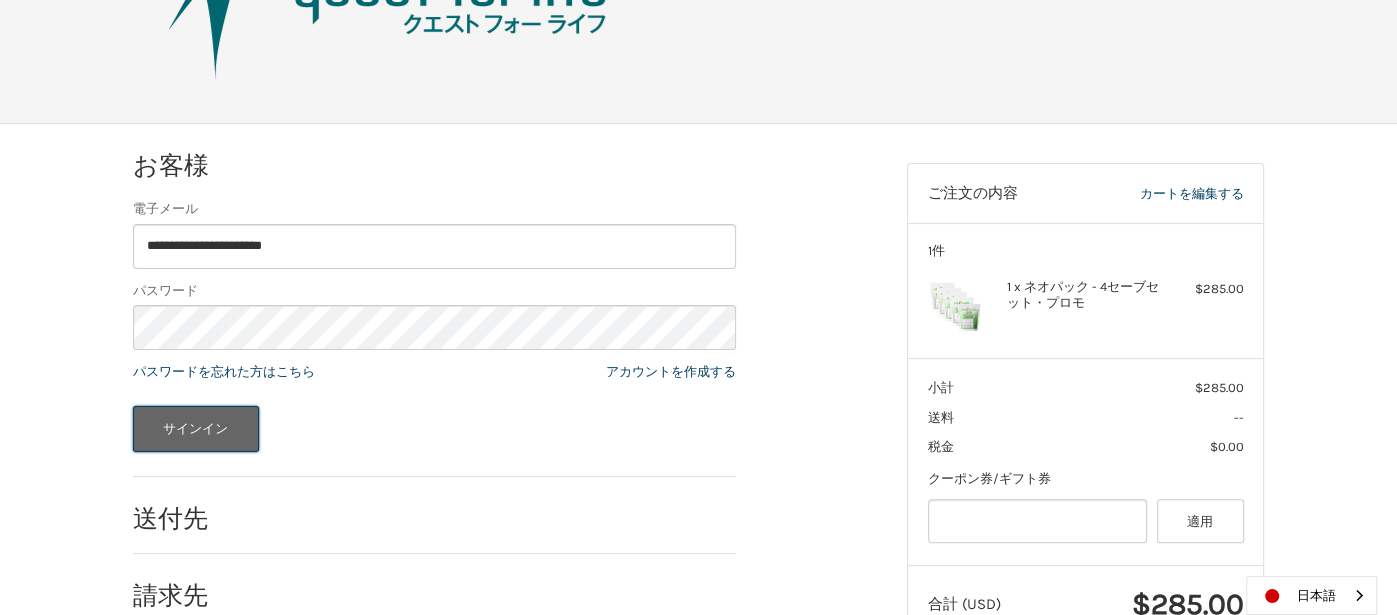 click on "サインイン" at bounding box center (196, 429) 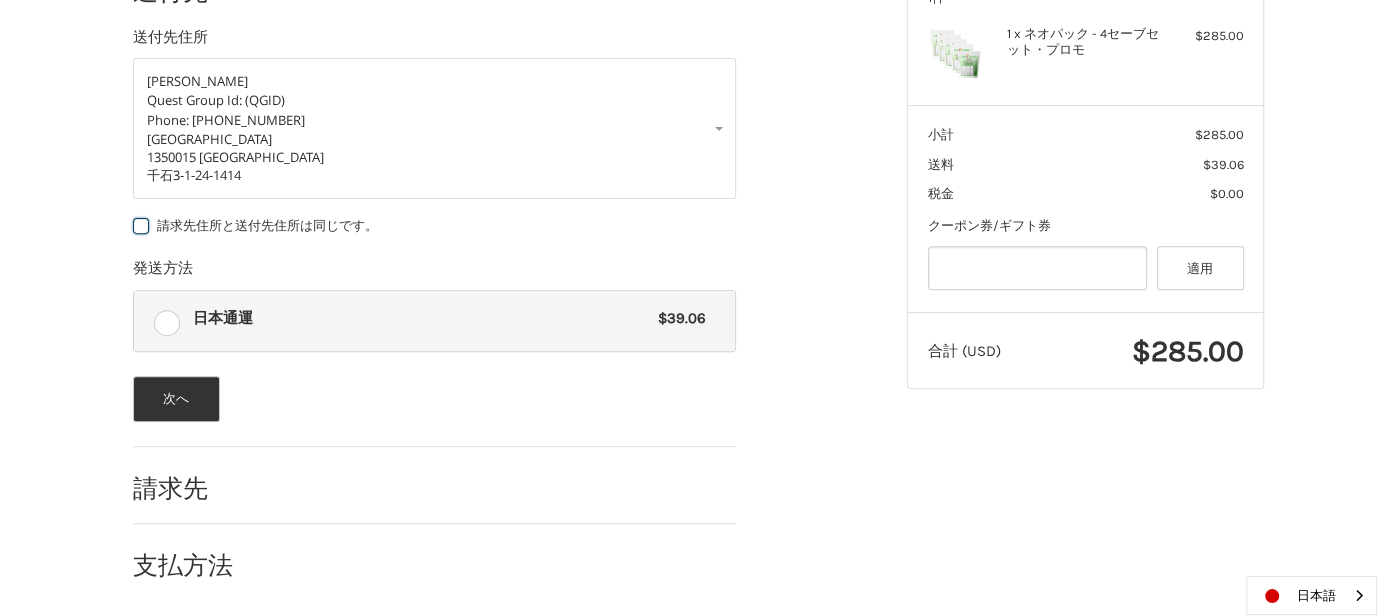 scroll, scrollTop: 409, scrollLeft: 0, axis: vertical 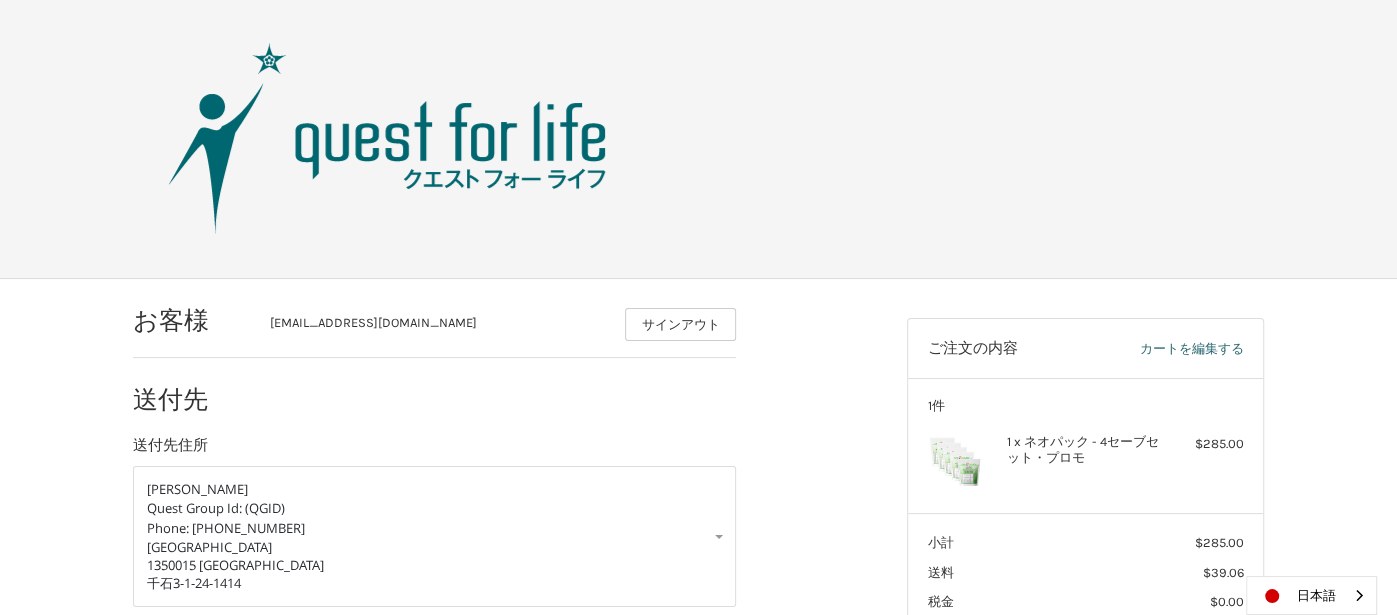 click on "カートを編集する" at bounding box center (1158, 349) 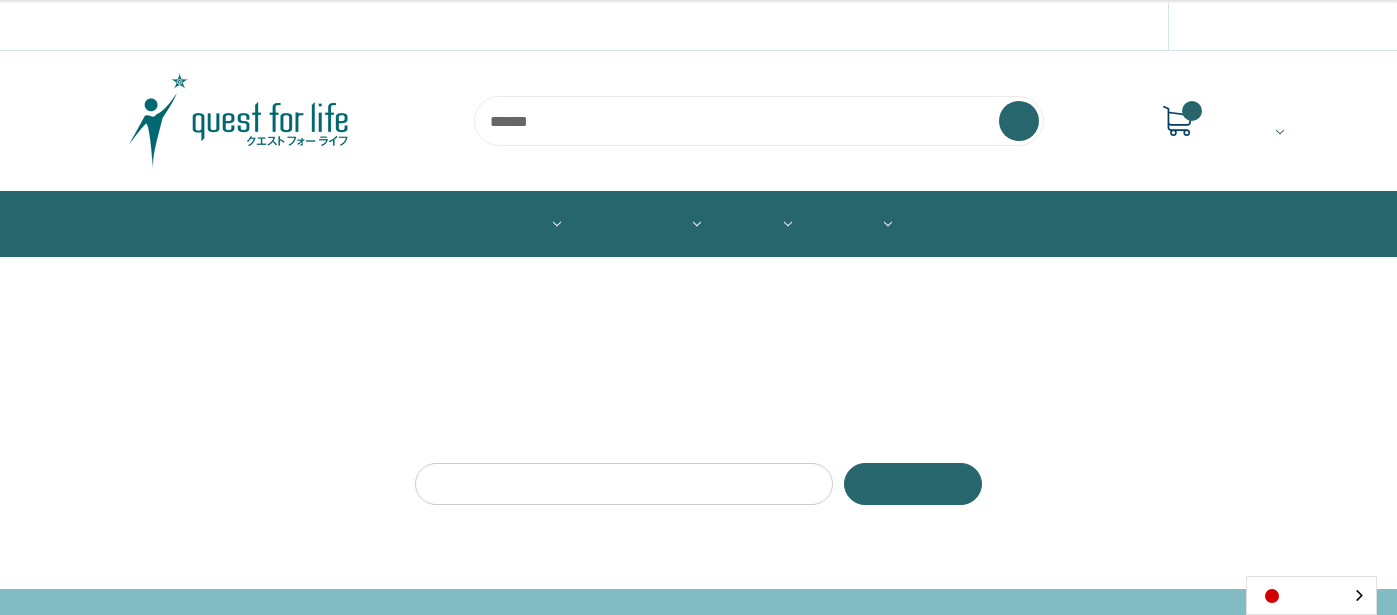 scroll, scrollTop: 0, scrollLeft: 0, axis: both 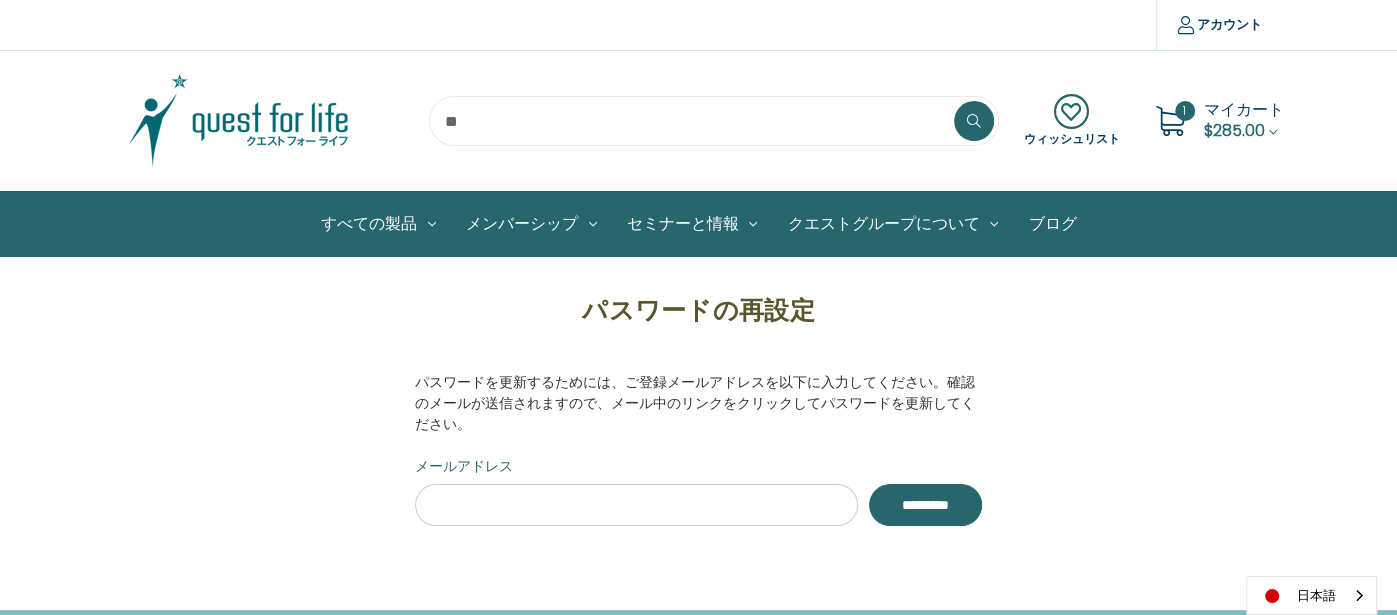 click at bounding box center [239, 121] 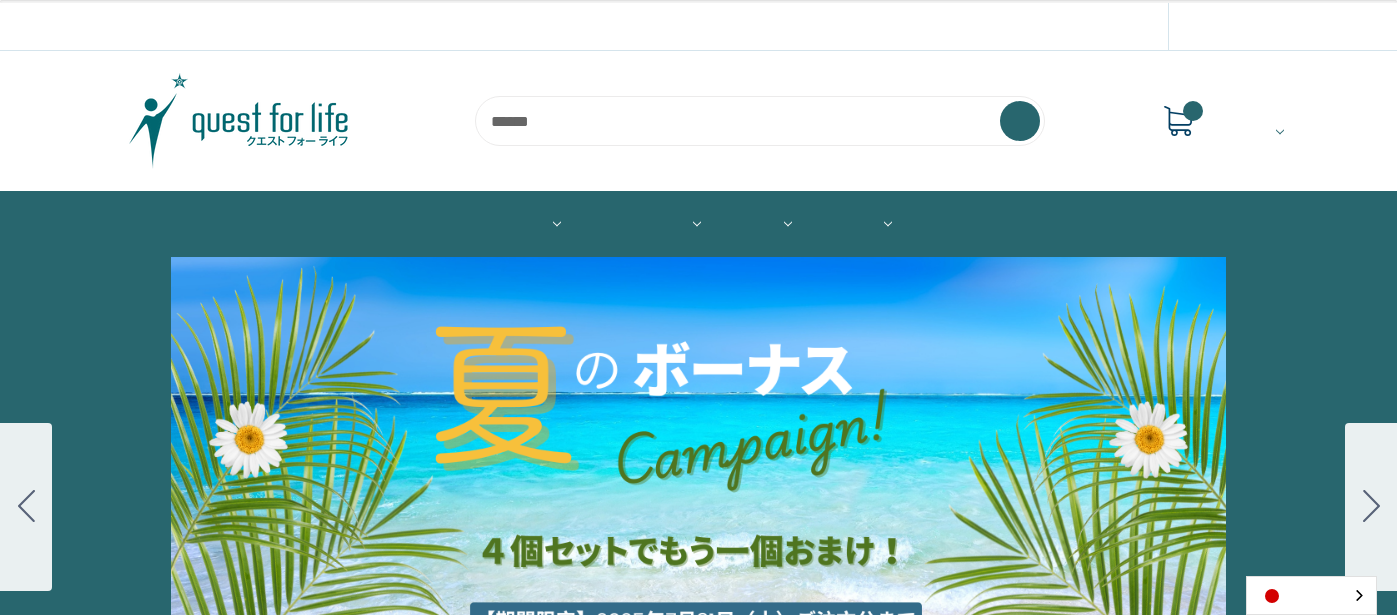 scroll, scrollTop: 0, scrollLeft: 0, axis: both 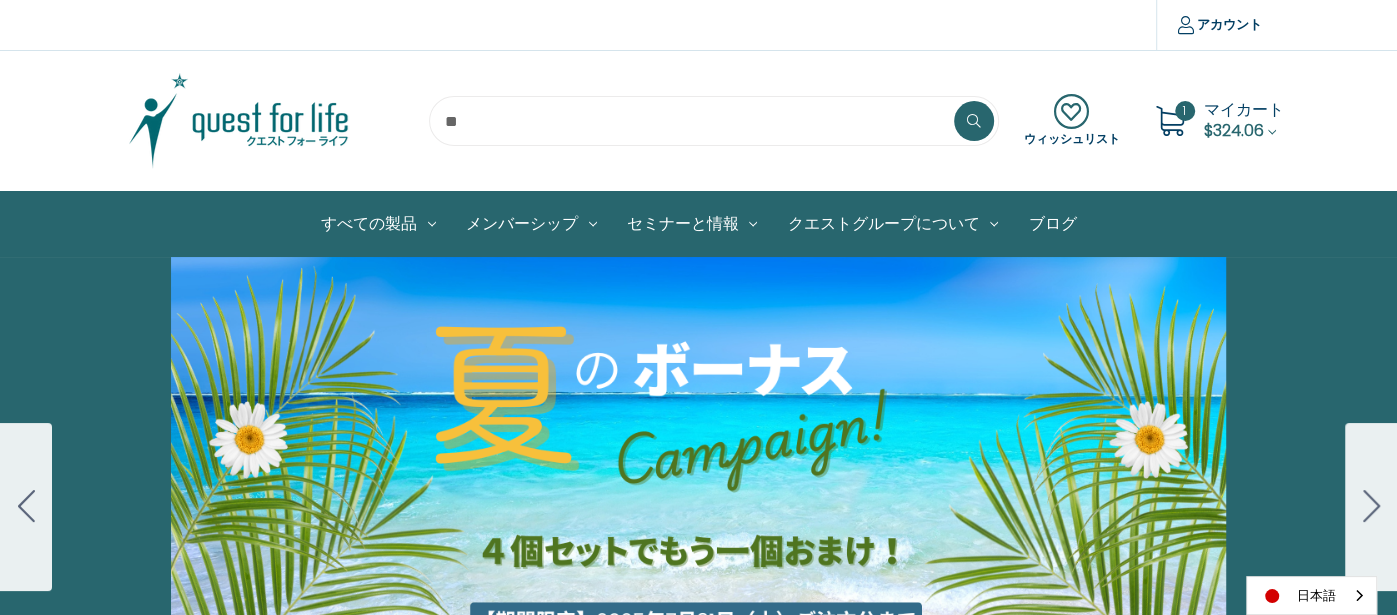 click 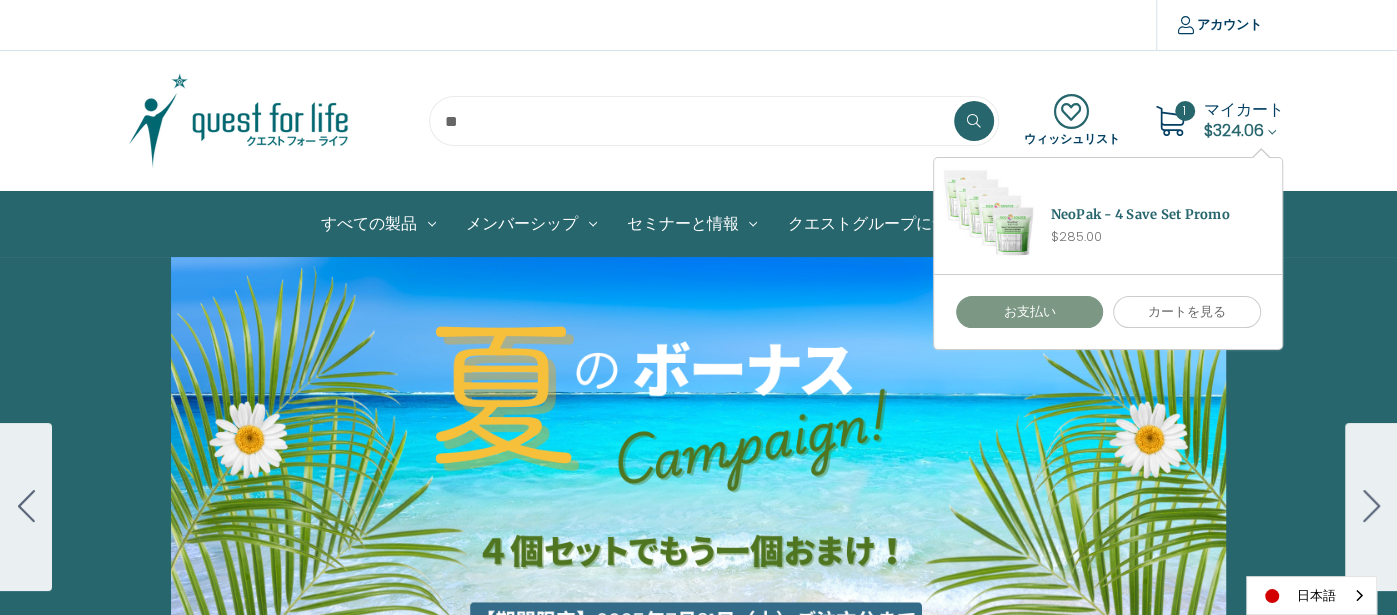 click on "お支払い" at bounding box center (1030, 312) 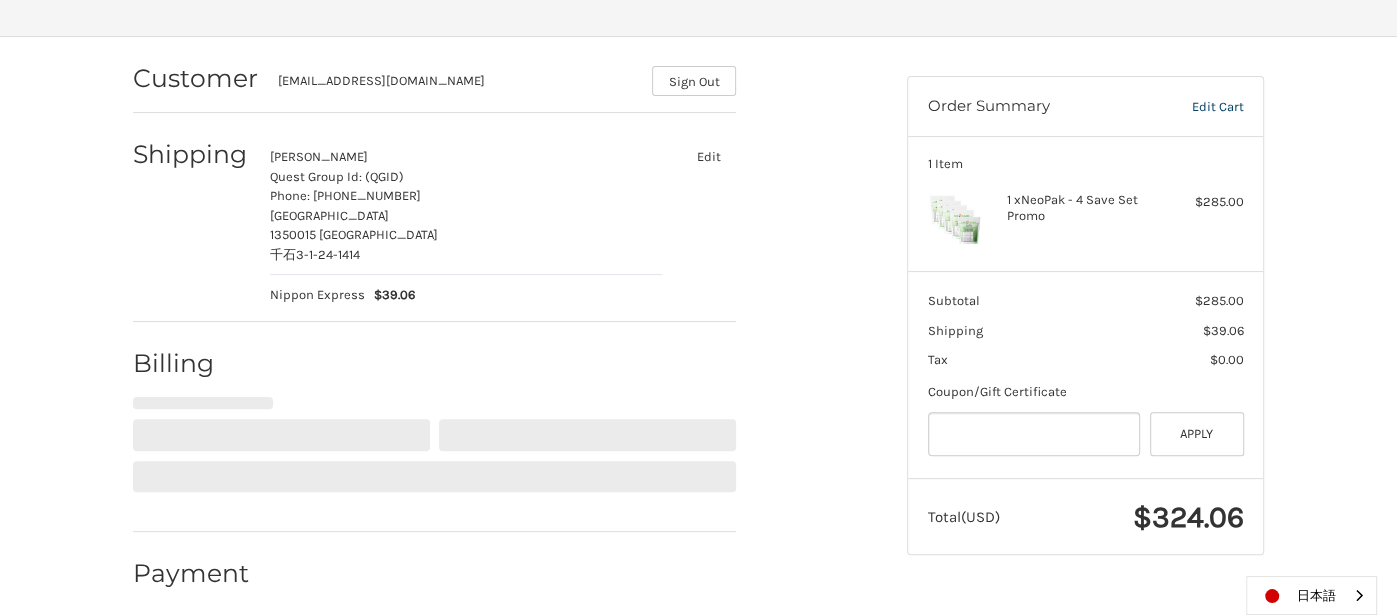 scroll, scrollTop: 252, scrollLeft: 0, axis: vertical 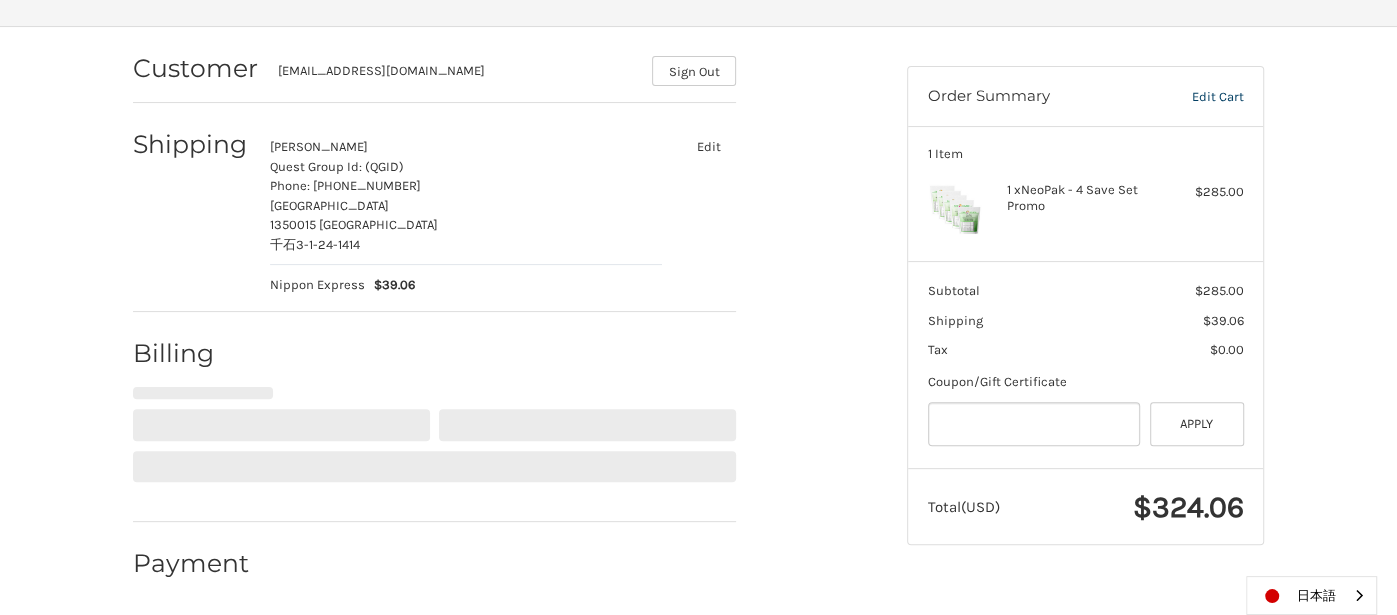 select on "**" 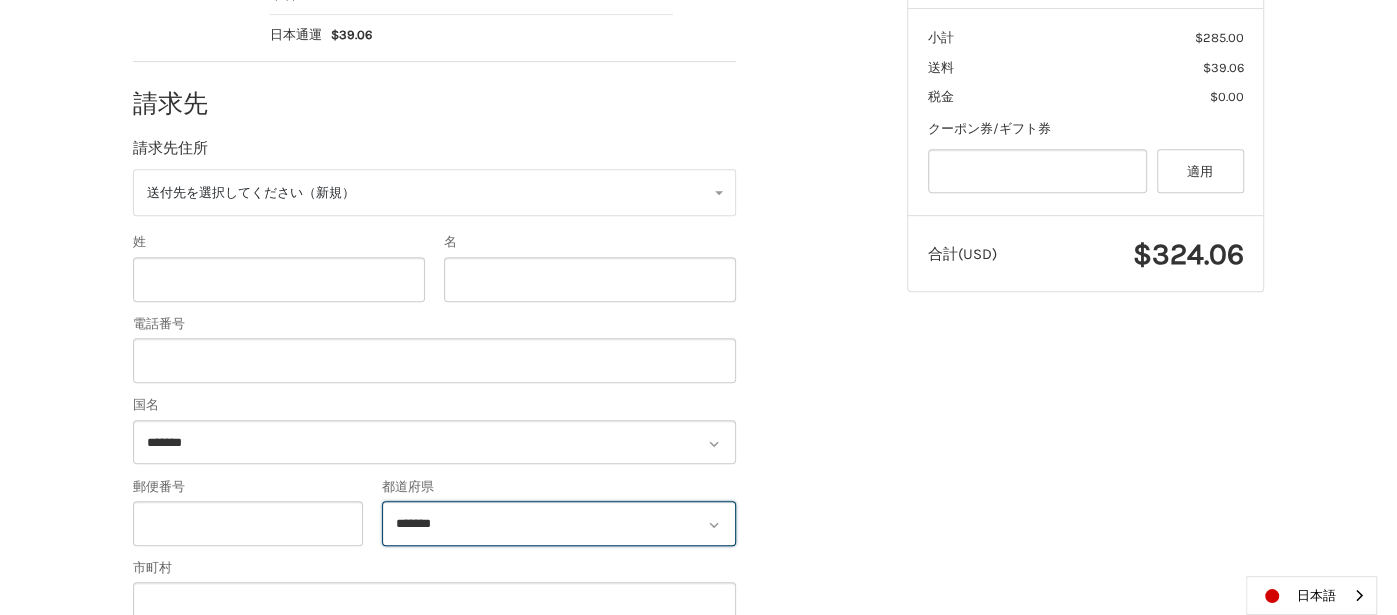 scroll, scrollTop: 502, scrollLeft: 0, axis: vertical 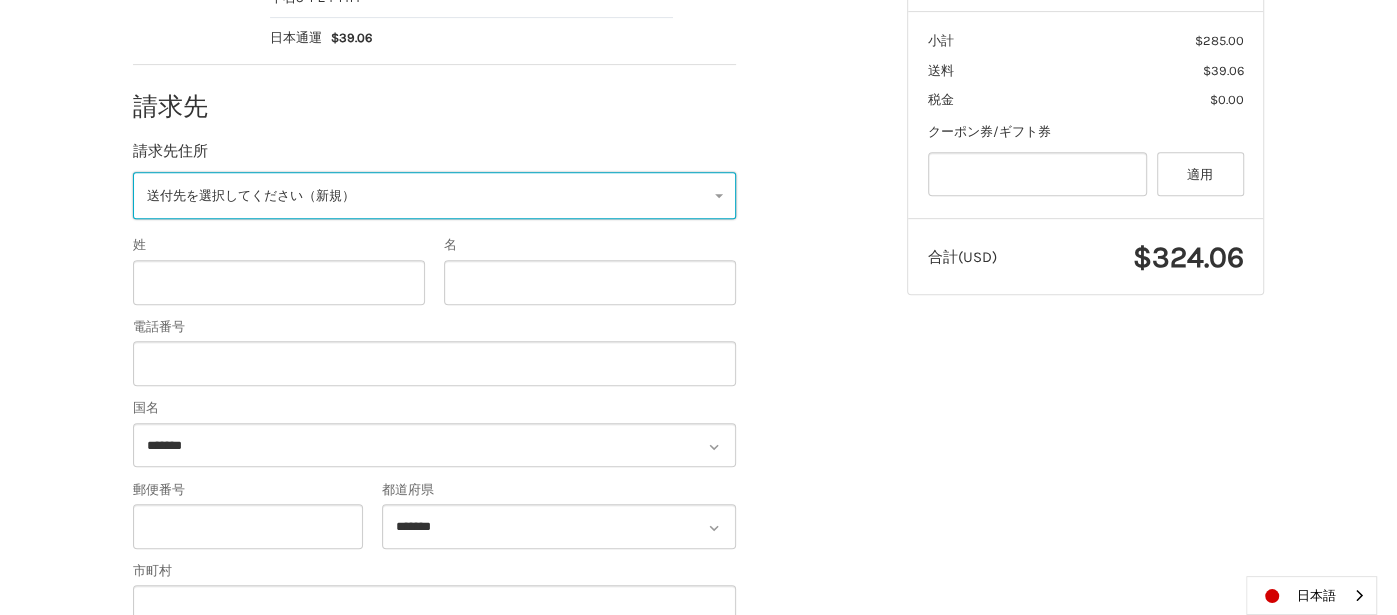 click on "送付先を選択してください（新規）" at bounding box center (434, 195) 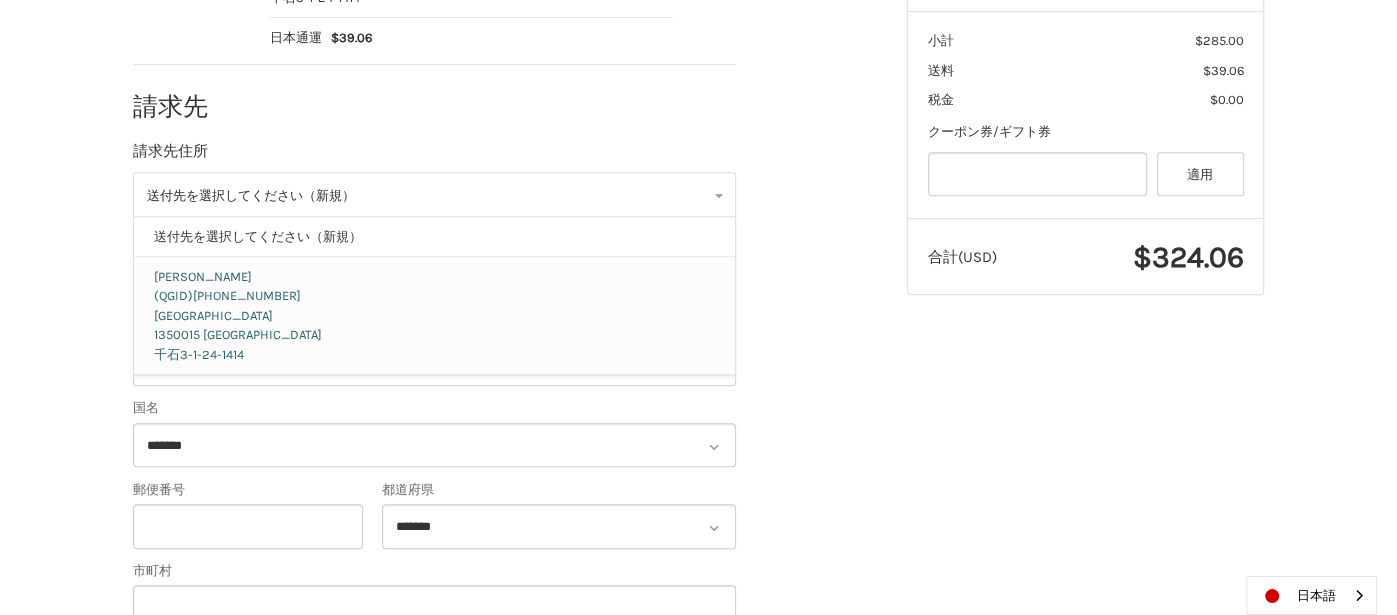 click on "(QGID)  03-5665-7565" at bounding box center [435, 296] 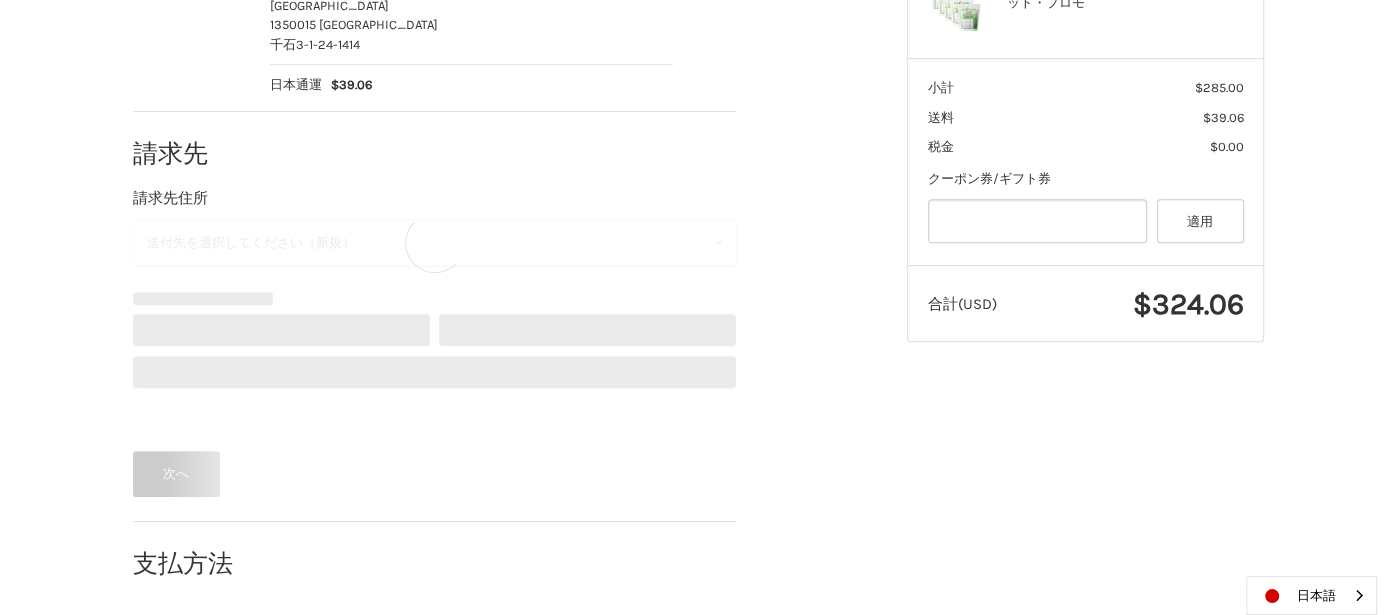 scroll, scrollTop: 354, scrollLeft: 0, axis: vertical 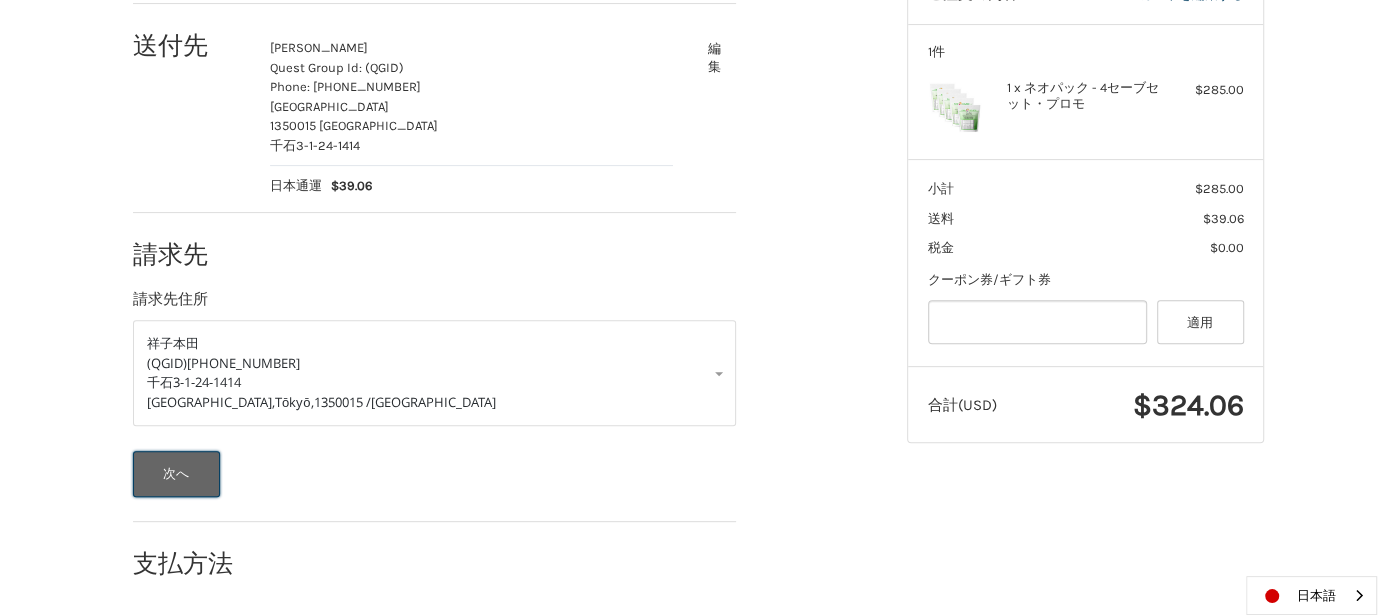 click on "次へ" at bounding box center [176, 474] 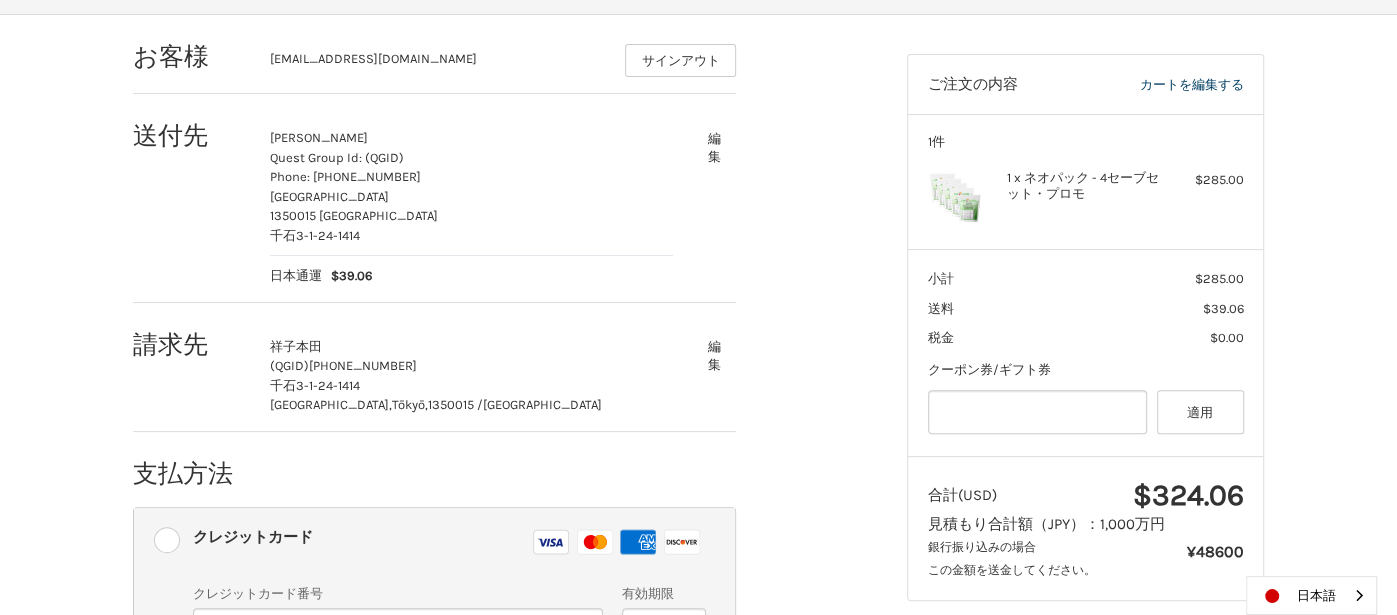 scroll, scrollTop: 0, scrollLeft: 0, axis: both 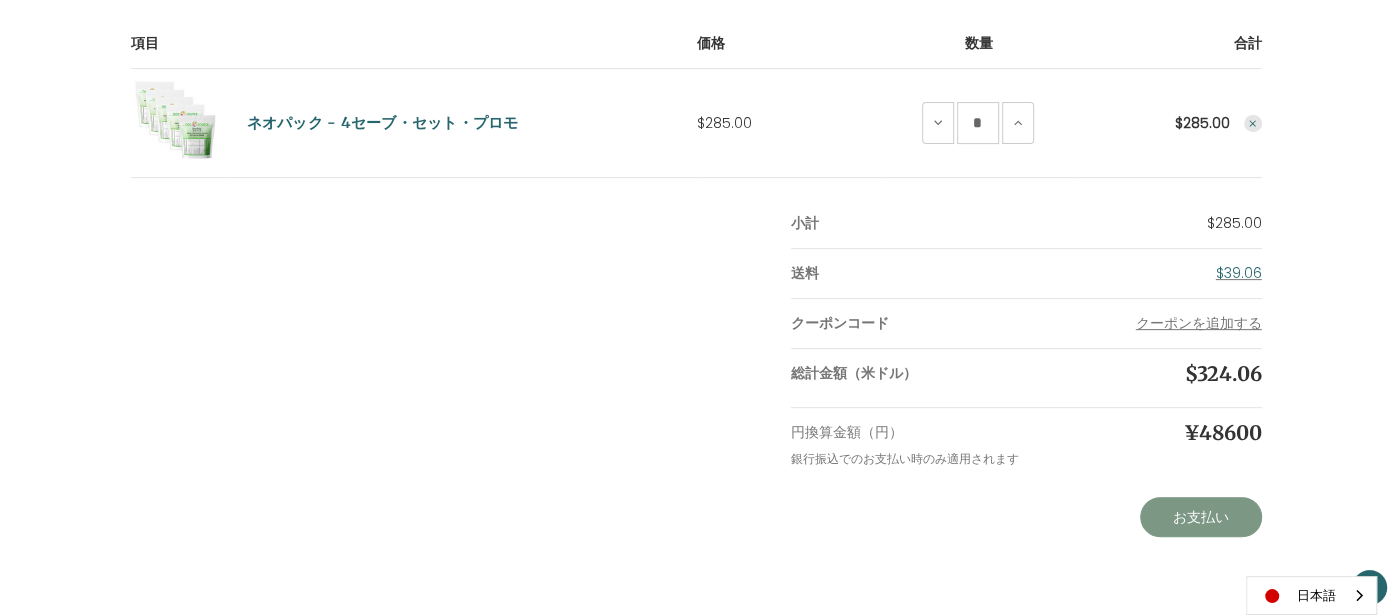 click on "お支払い" at bounding box center [1201, 517] 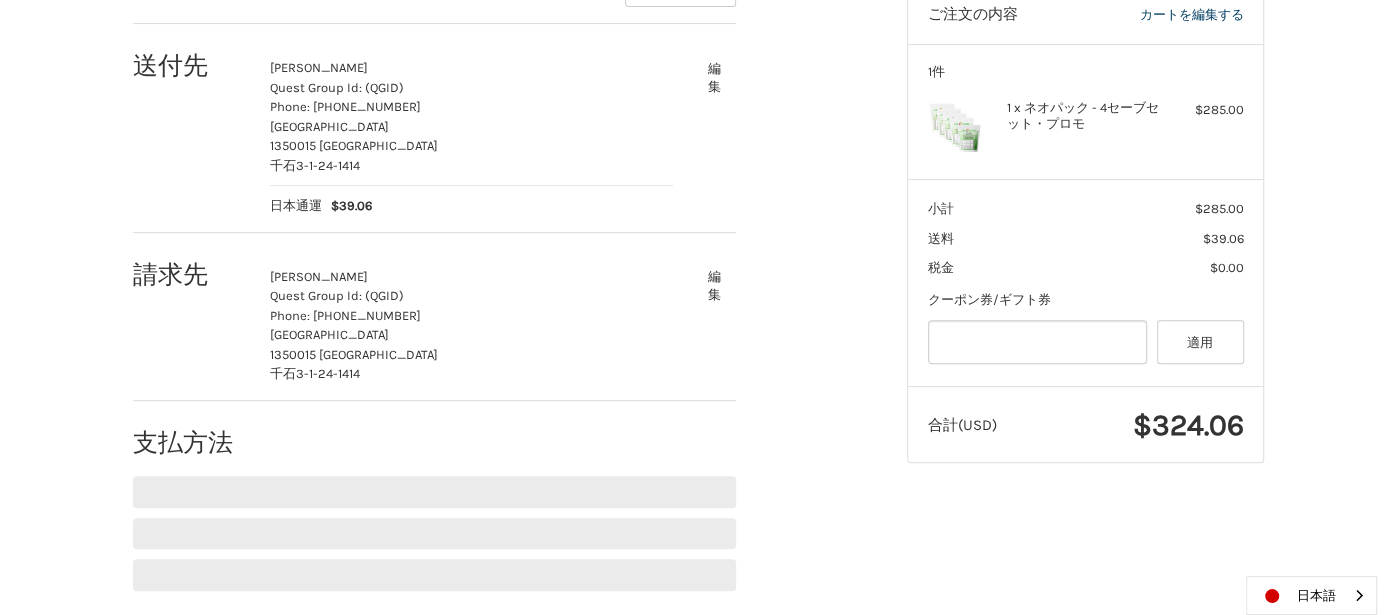 scroll, scrollTop: 338, scrollLeft: 0, axis: vertical 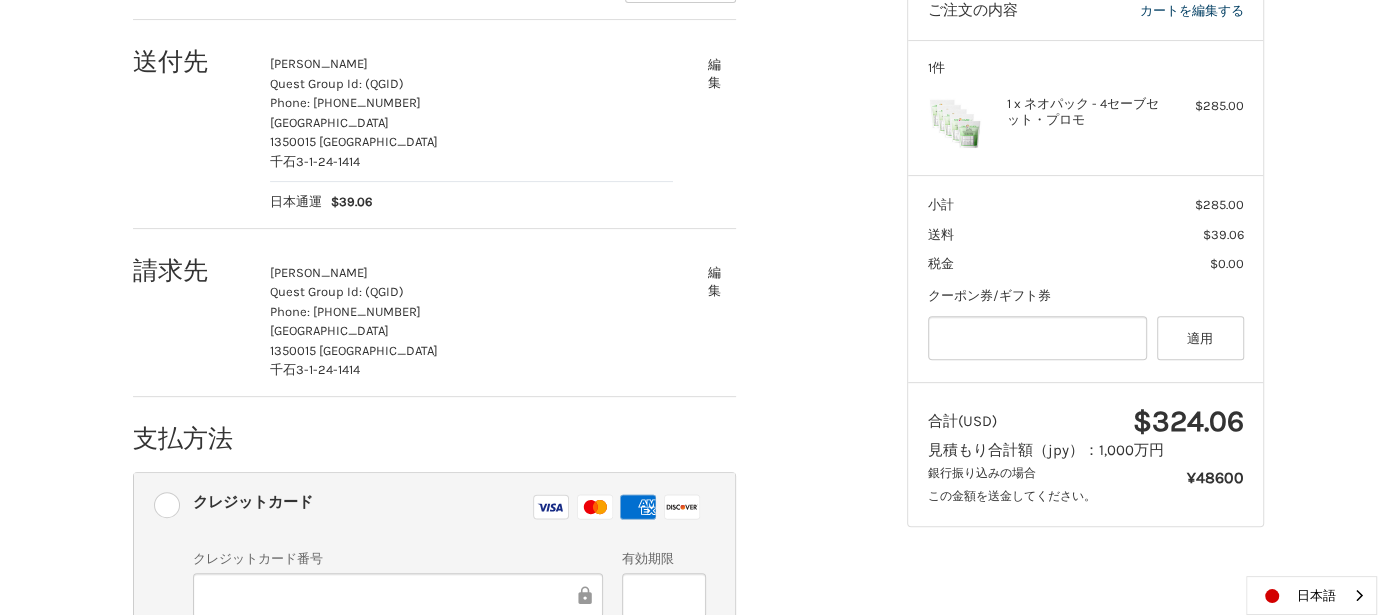 click at bounding box center [398, 595] 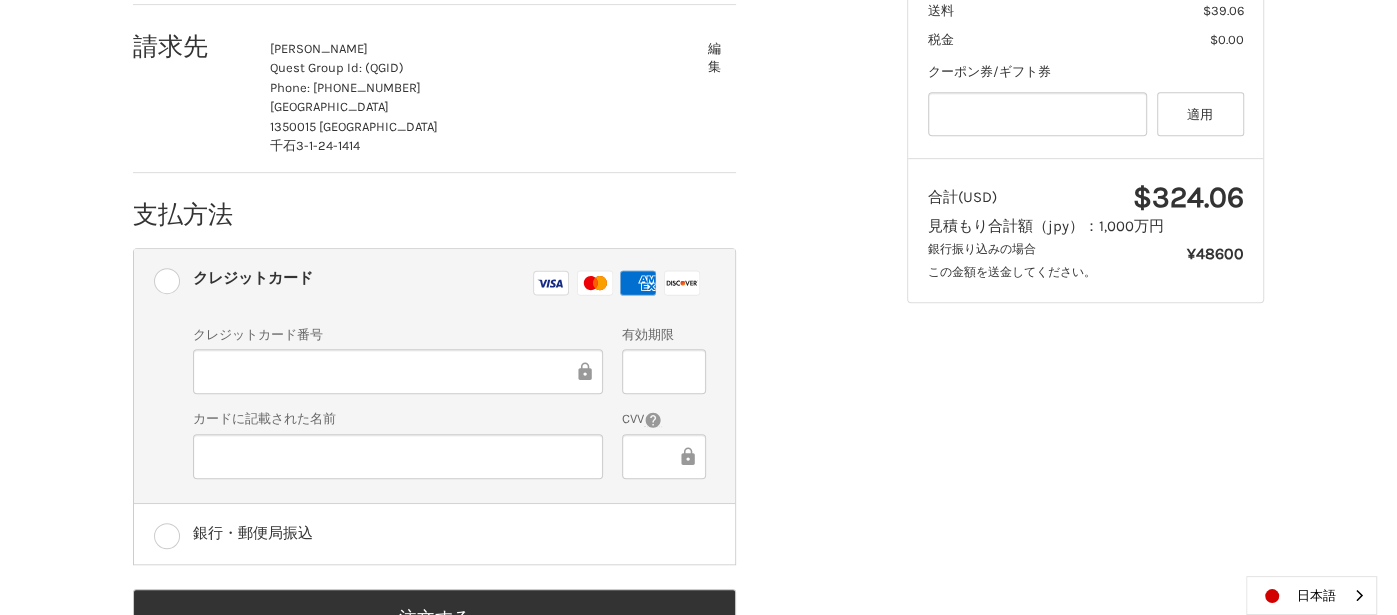 scroll, scrollTop: 578, scrollLeft: 0, axis: vertical 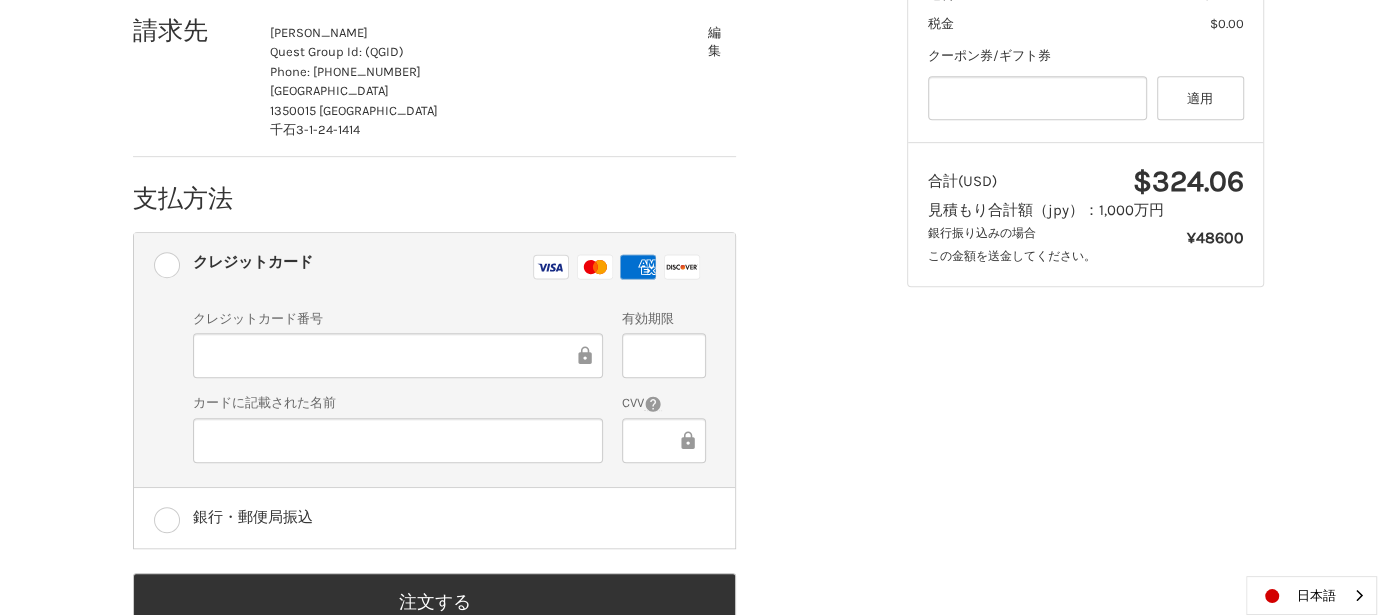 type on "**" 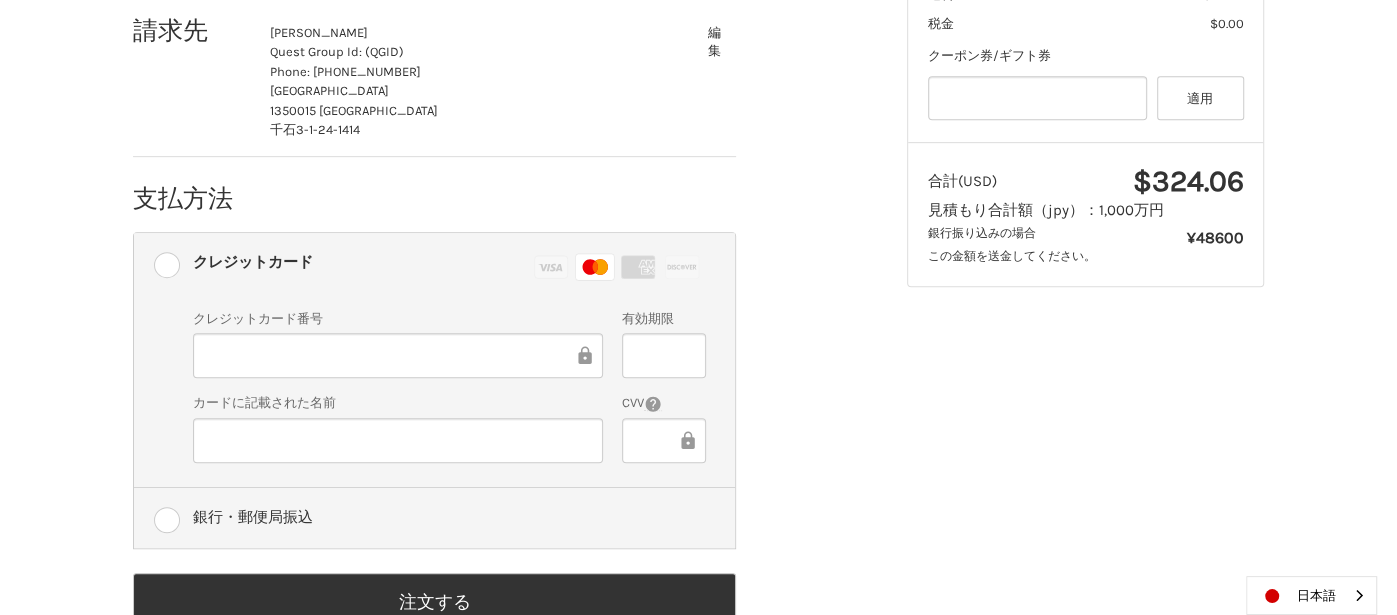click on "銀行・郵便局振込" at bounding box center [449, 517] 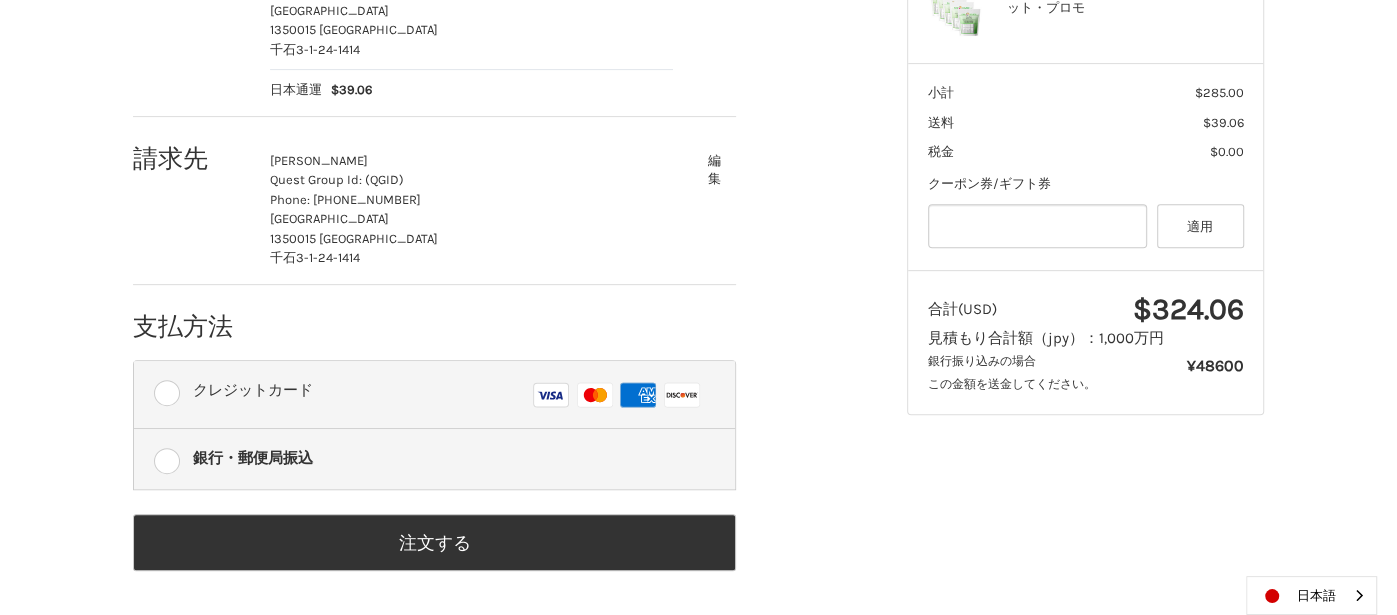 drag, startPoint x: 493, startPoint y: 415, endPoint x: 486, endPoint y: 426, distance: 13.038404 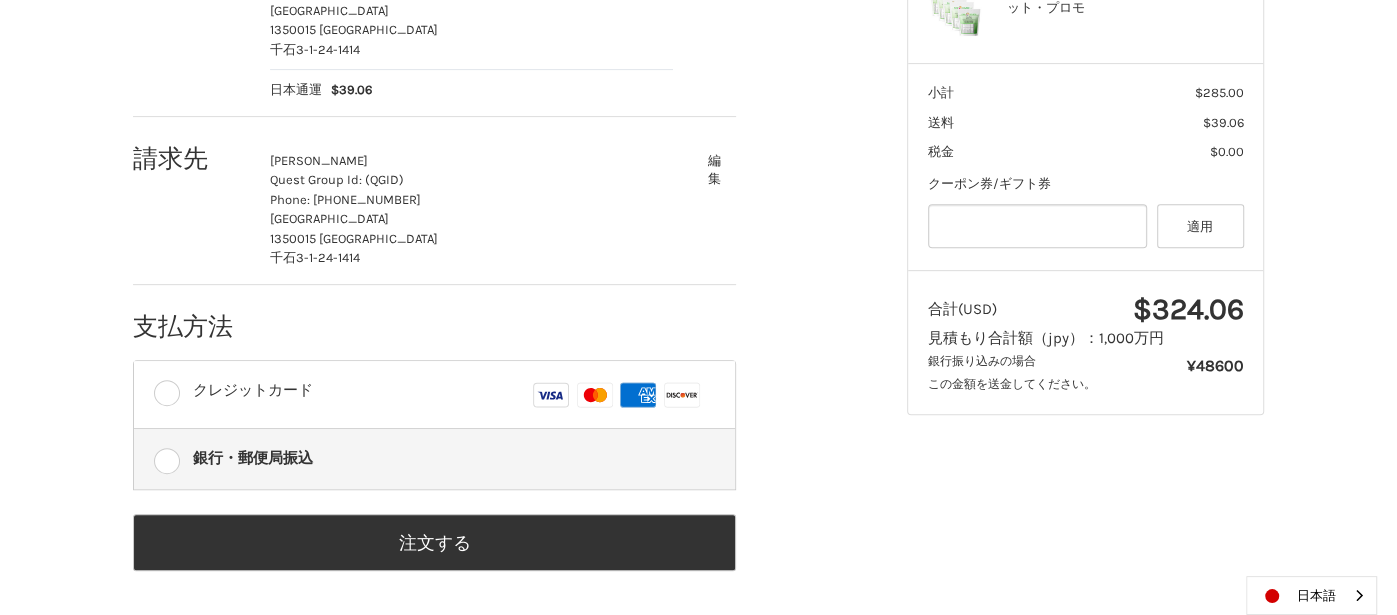 scroll, scrollTop: 449, scrollLeft: 0, axis: vertical 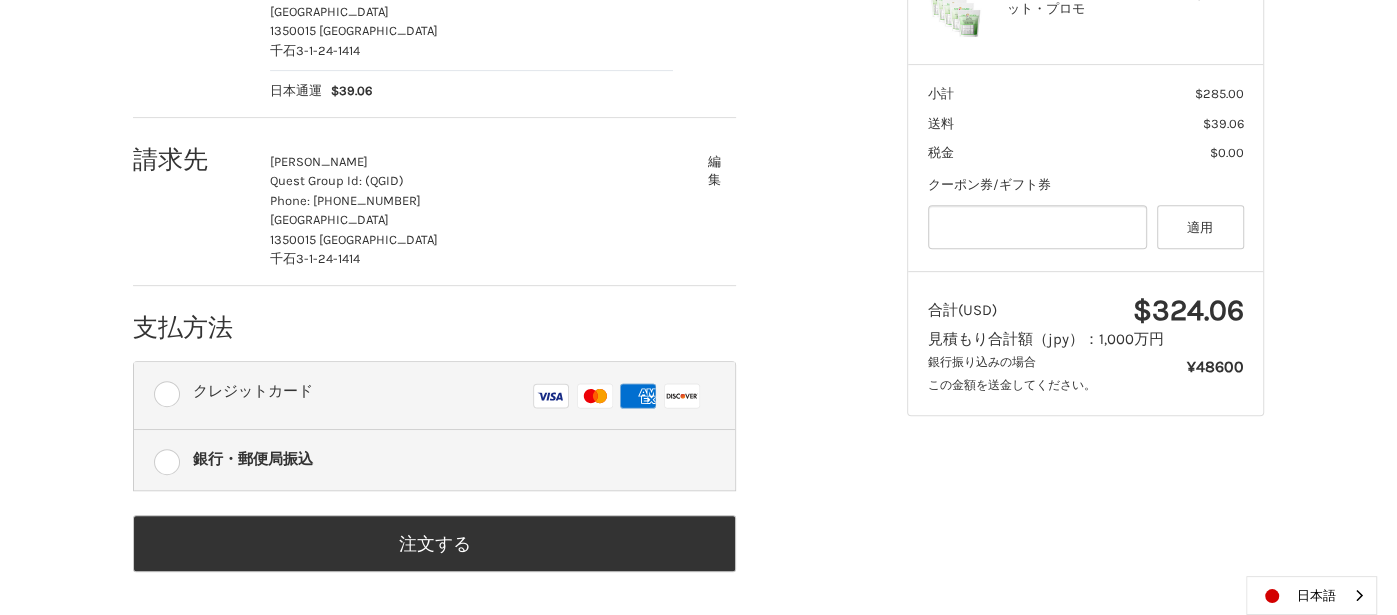 click on "クレジットカード Visa マスター アメックス ディスカバー" at bounding box center (434, 395) 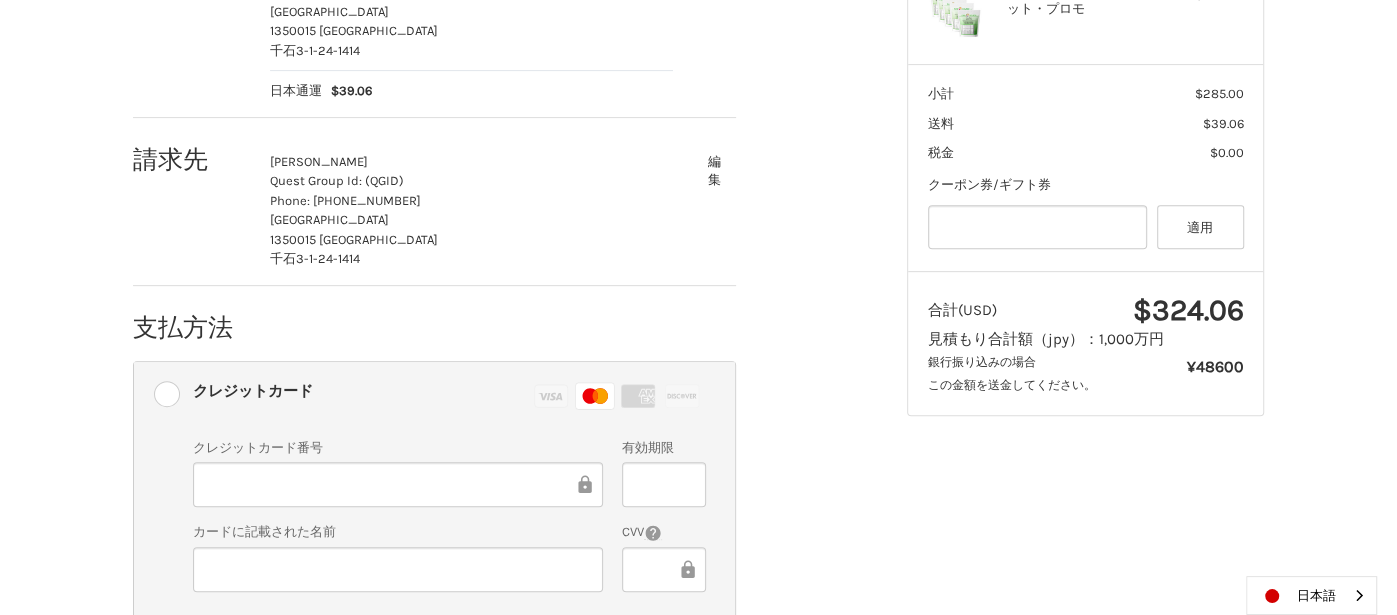 click at bounding box center [398, 484] 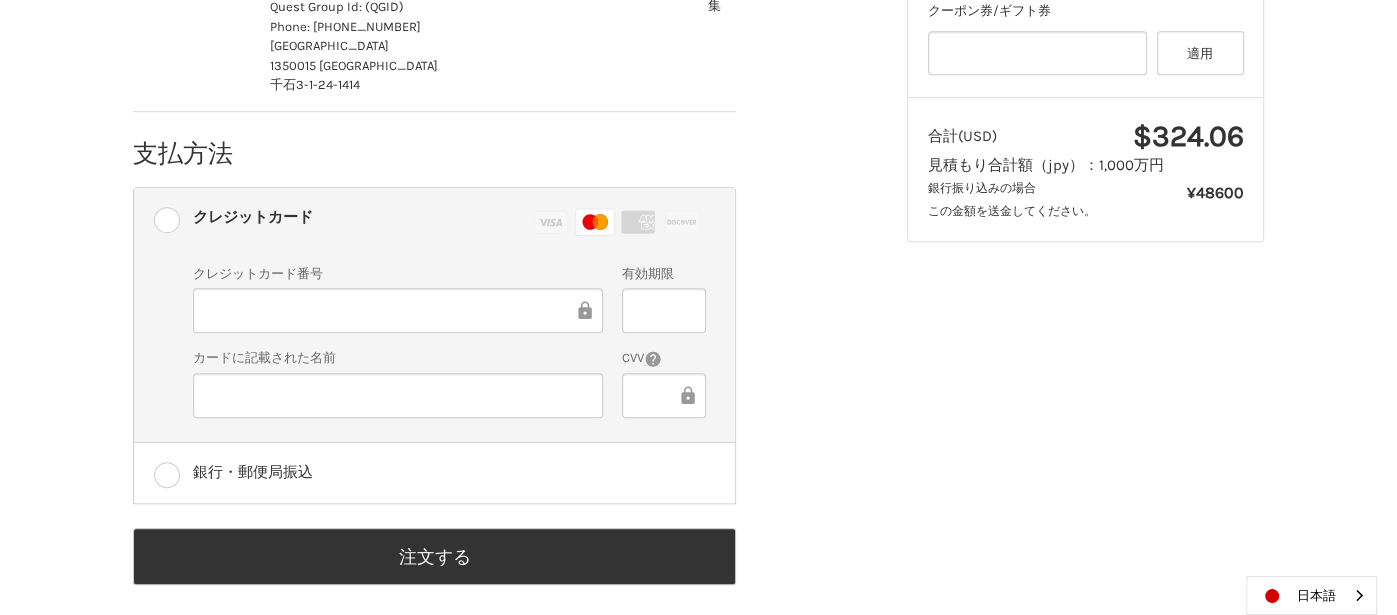 scroll, scrollTop: 636, scrollLeft: 0, axis: vertical 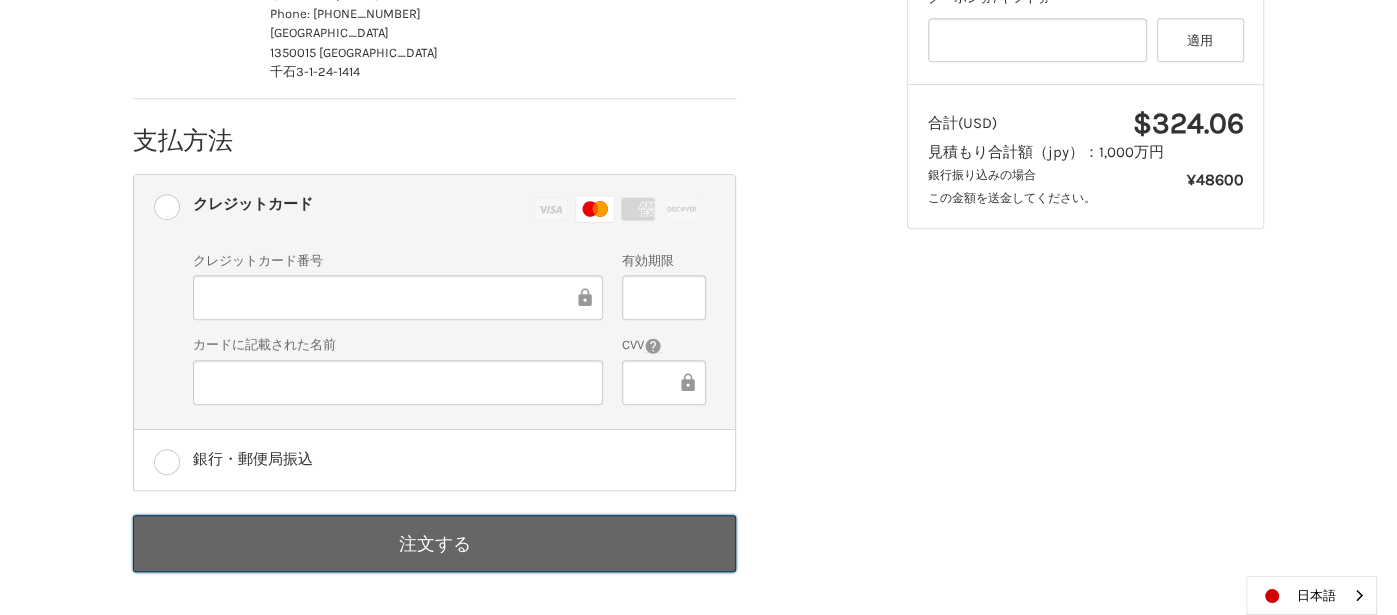 click on "注文する" at bounding box center [434, 543] 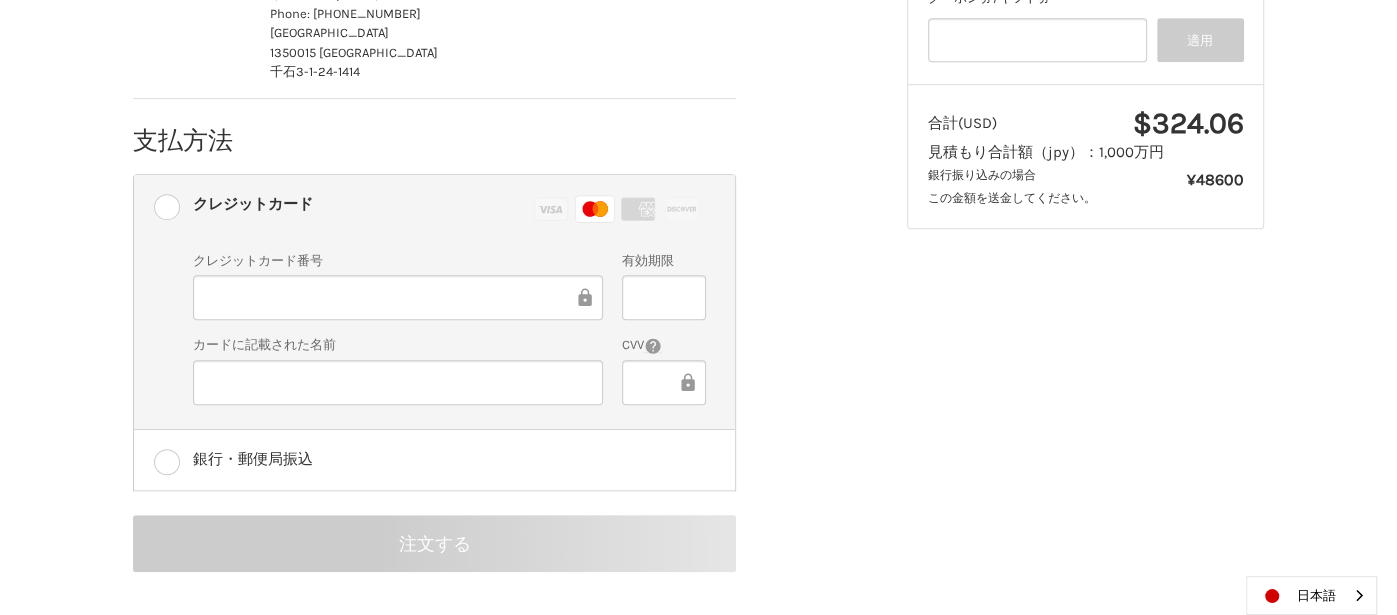 scroll, scrollTop: 220, scrollLeft: 0, axis: vertical 